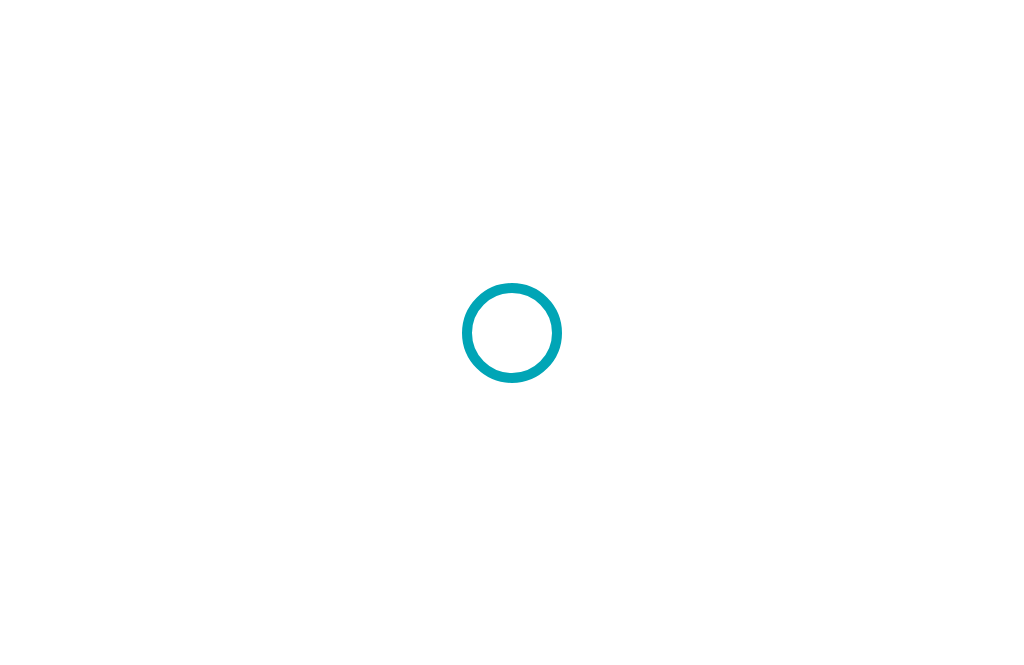 scroll, scrollTop: 0, scrollLeft: 0, axis: both 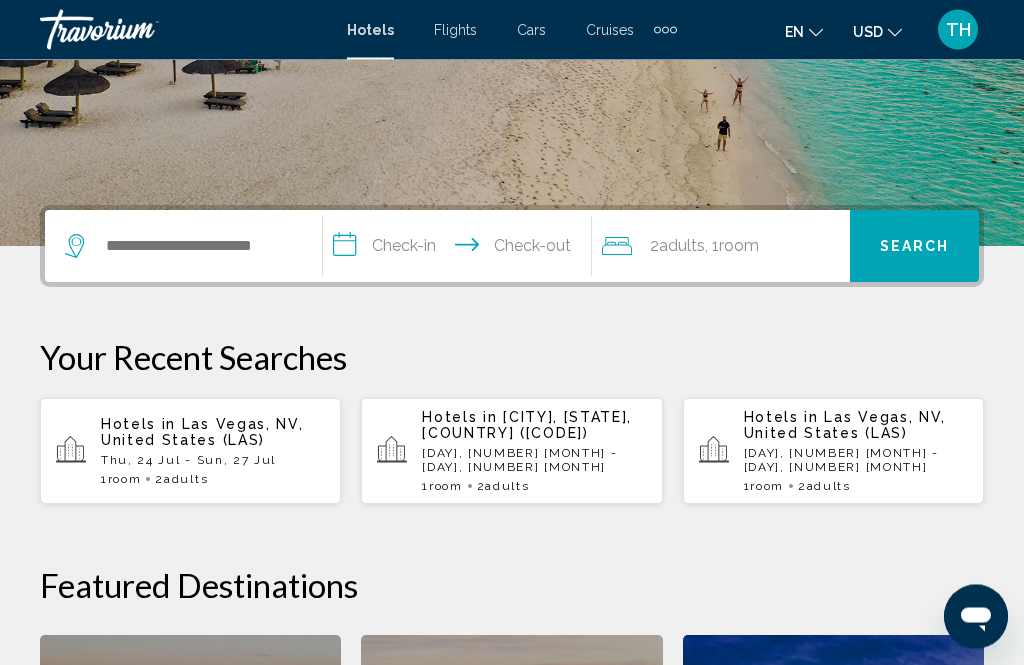 click on "[CITY], [STATE], [COUNTRY] ([CODE])" at bounding box center [527, 426] 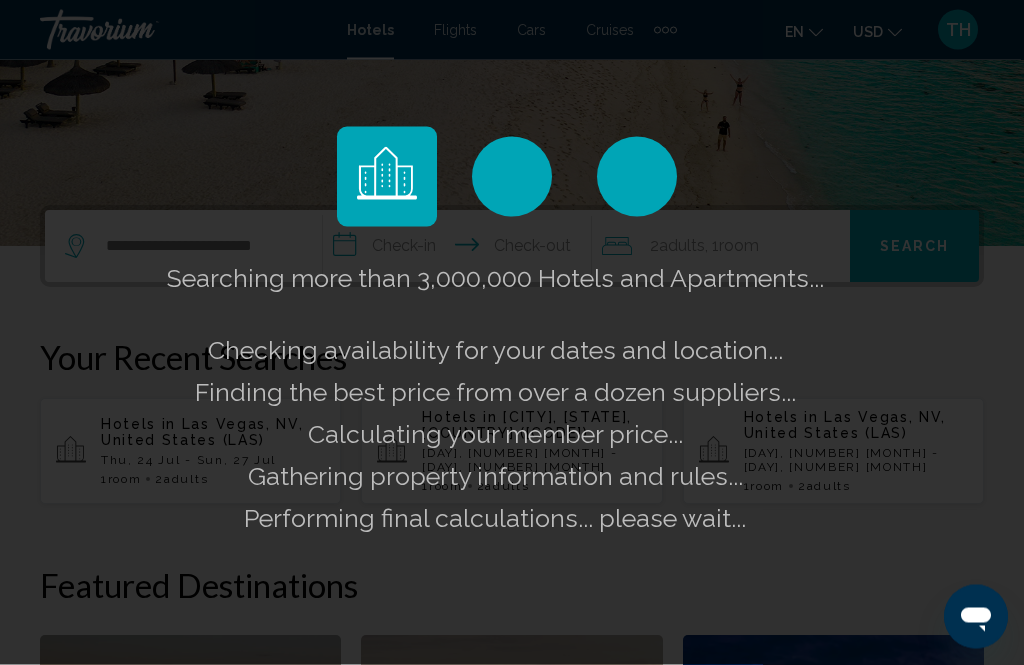 scroll, scrollTop: 354, scrollLeft: 0, axis: vertical 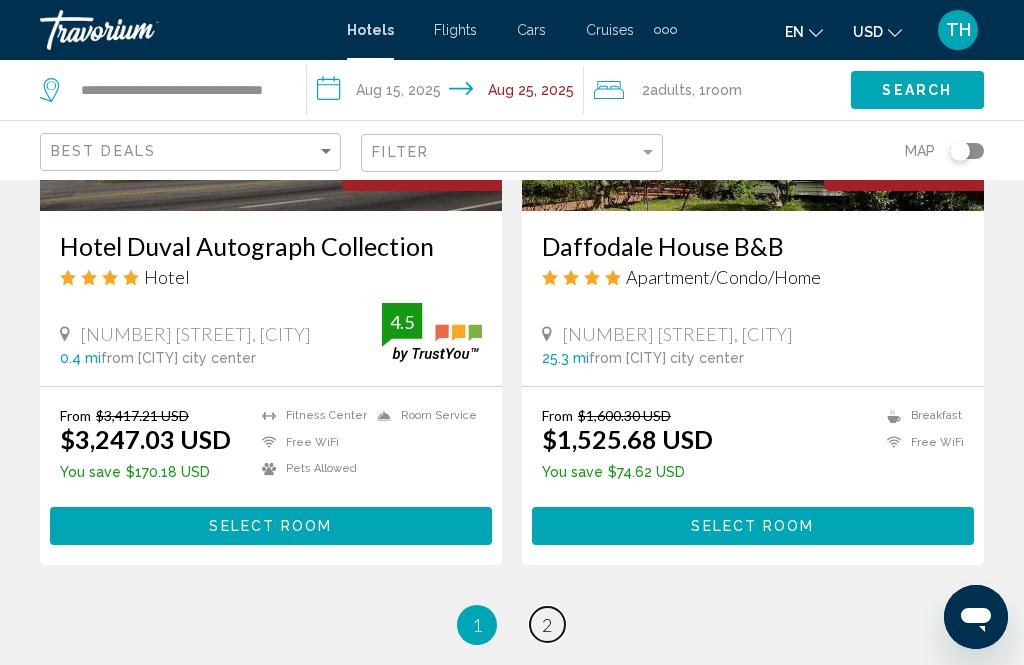 click on "2" at bounding box center [547, 625] 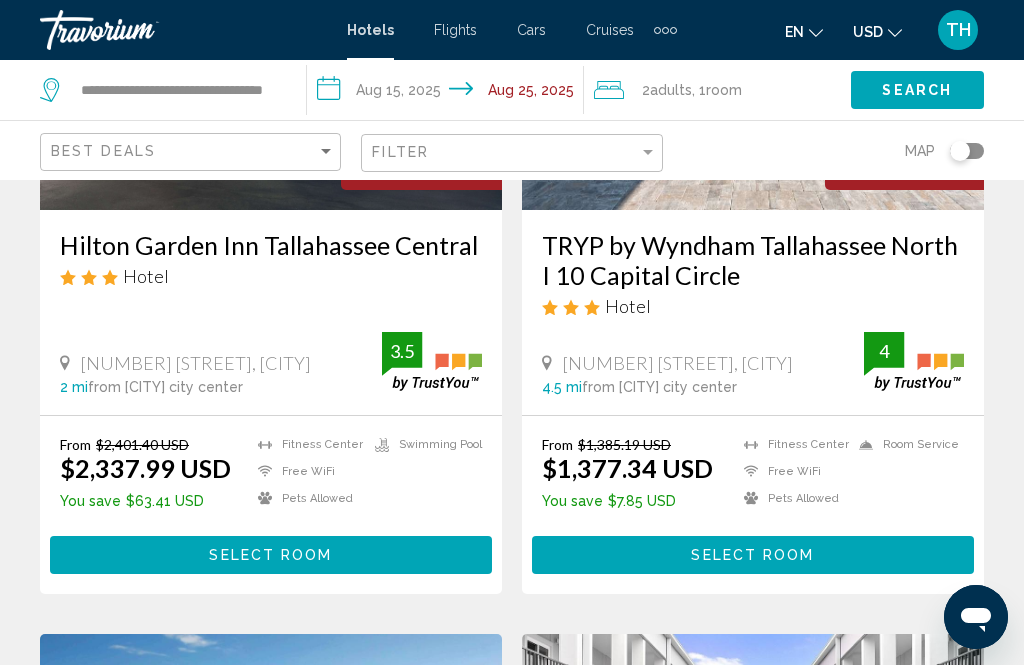 scroll, scrollTop: 358, scrollLeft: 0, axis: vertical 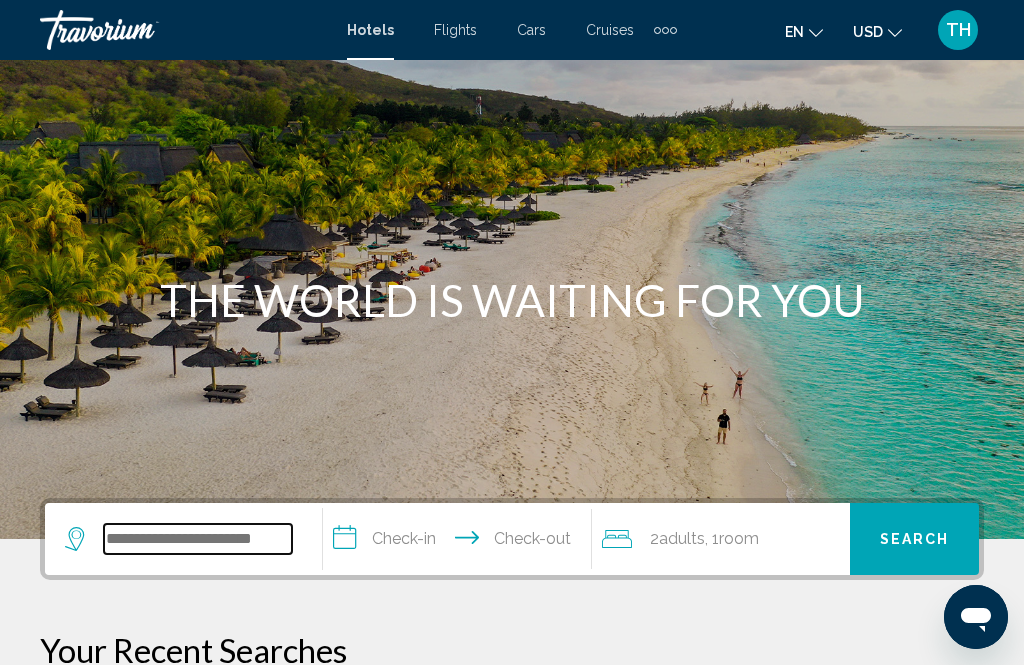 click at bounding box center [198, 539] 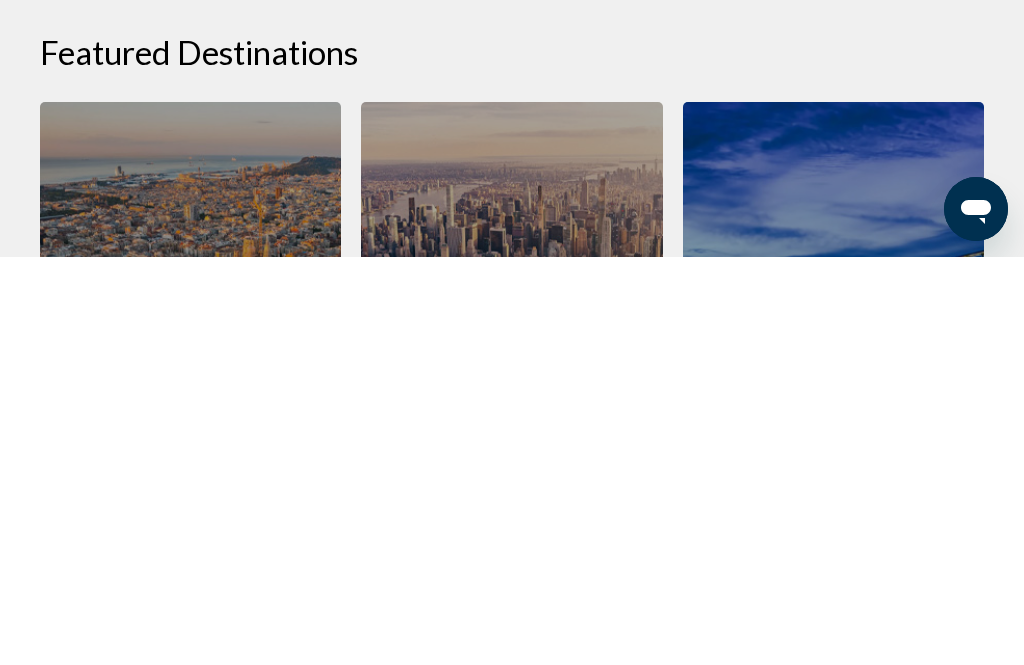scroll, scrollTop: 439, scrollLeft: 0, axis: vertical 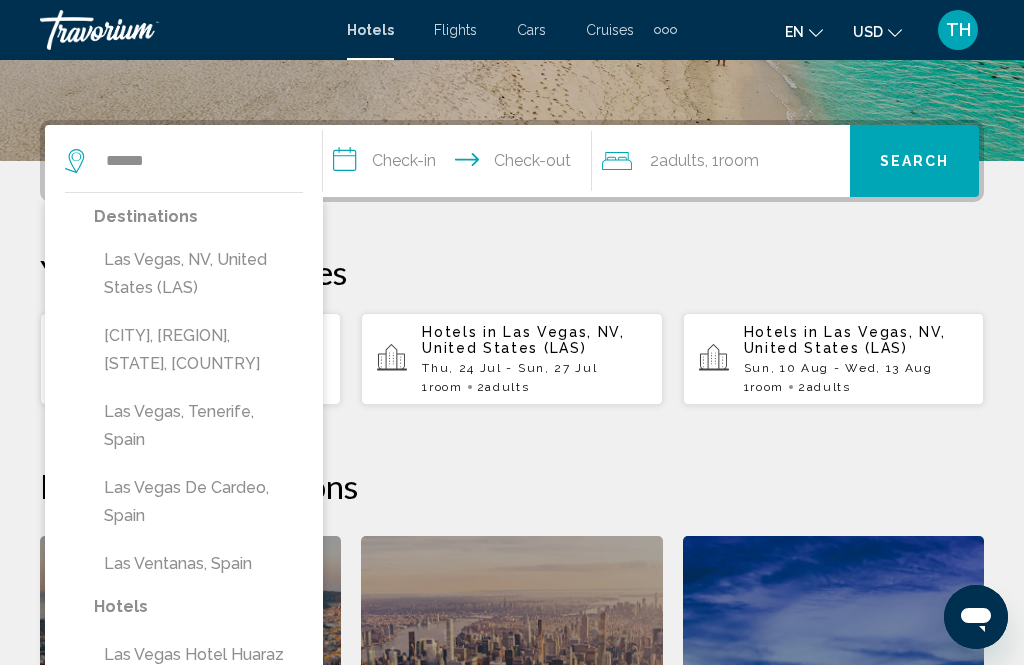 click on "Las Vegas, NV, United States (LAS)" at bounding box center [198, 274] 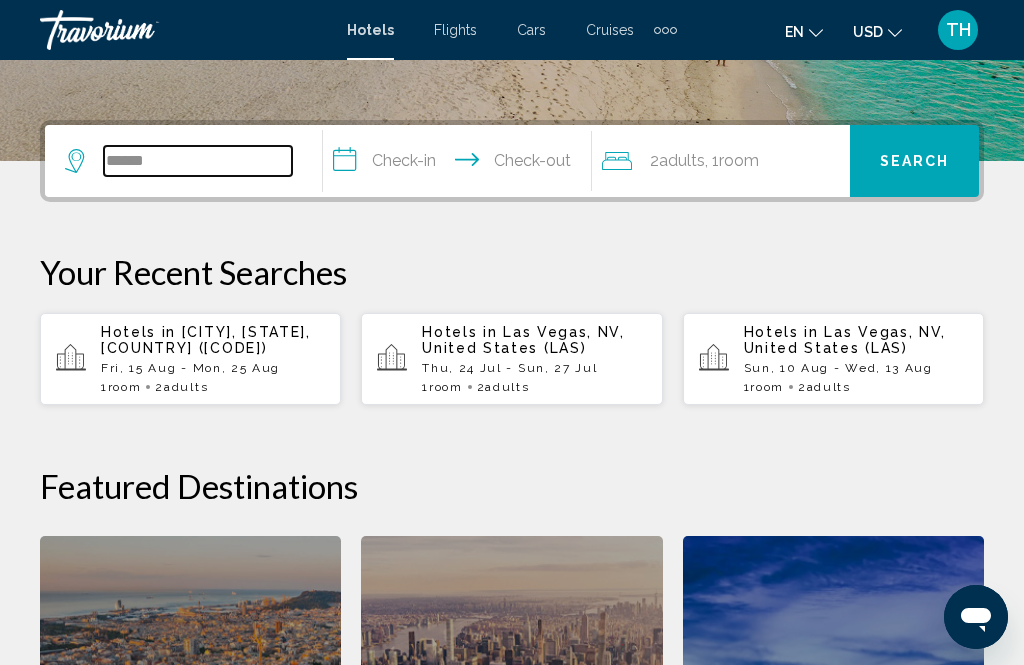 type on "**********" 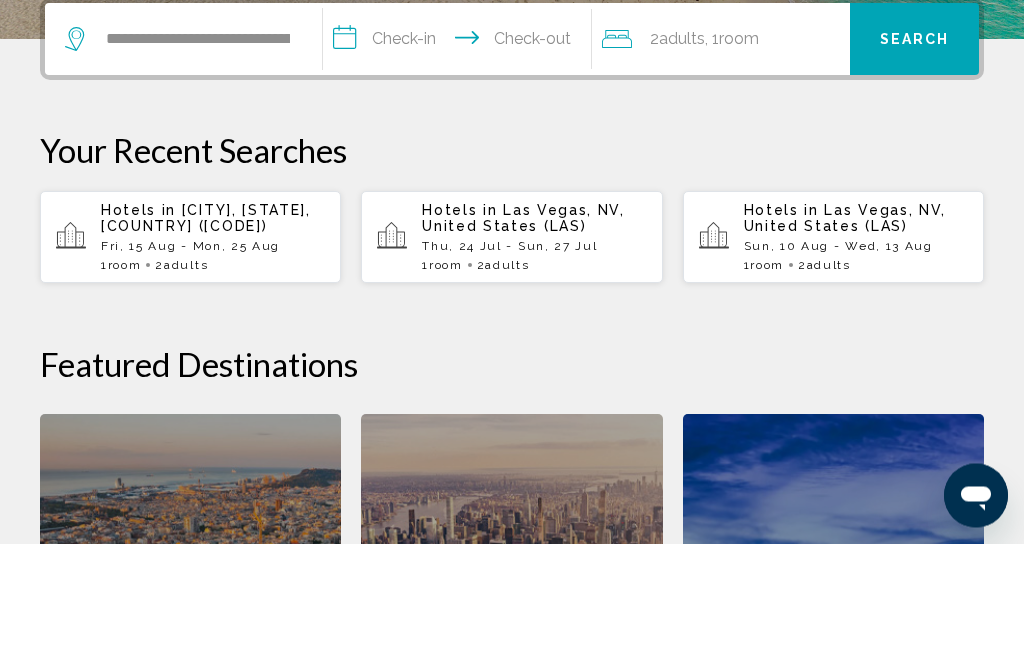 click on "Las Vegas, NV, United States (LAS)" at bounding box center (523, 340) 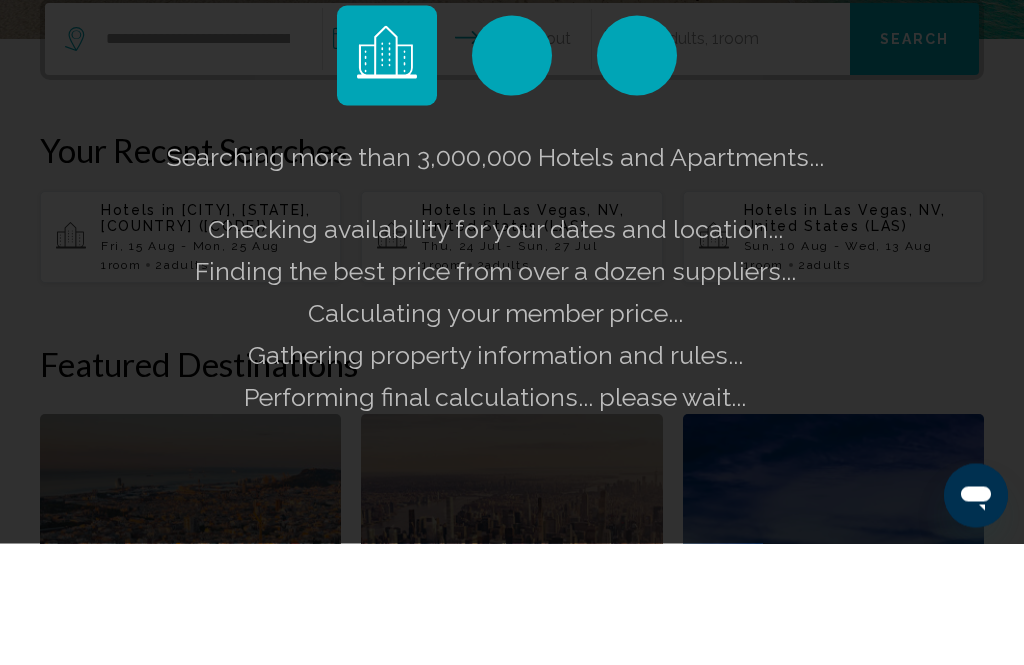 scroll, scrollTop: 561, scrollLeft: 0, axis: vertical 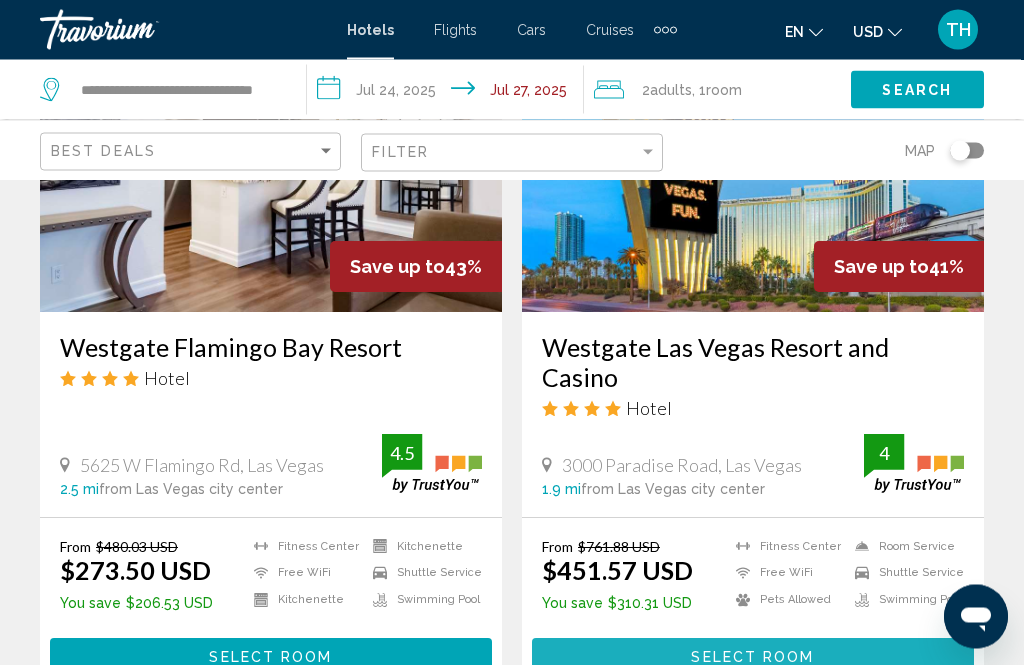 click on "Select Room" at bounding box center (752, 658) 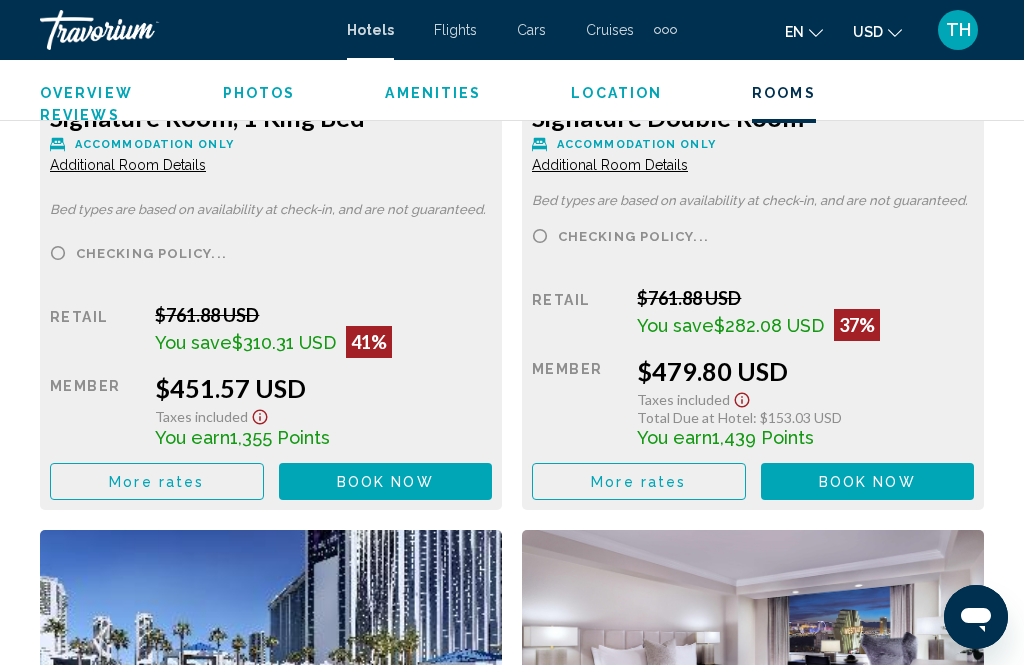 scroll, scrollTop: 3587, scrollLeft: 0, axis: vertical 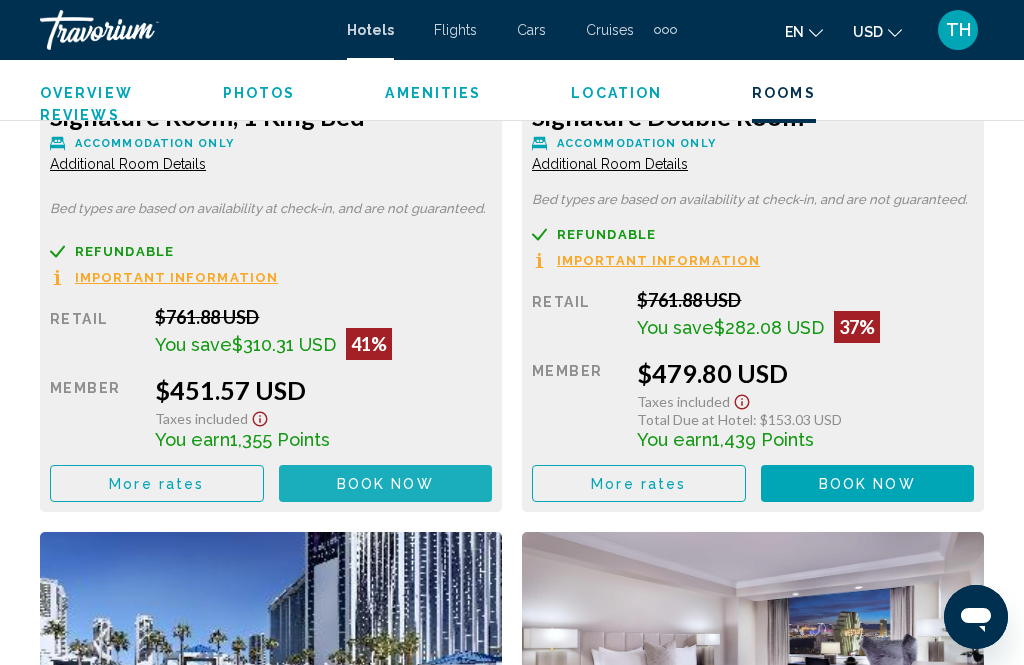 click on "Book now" at bounding box center [385, 484] 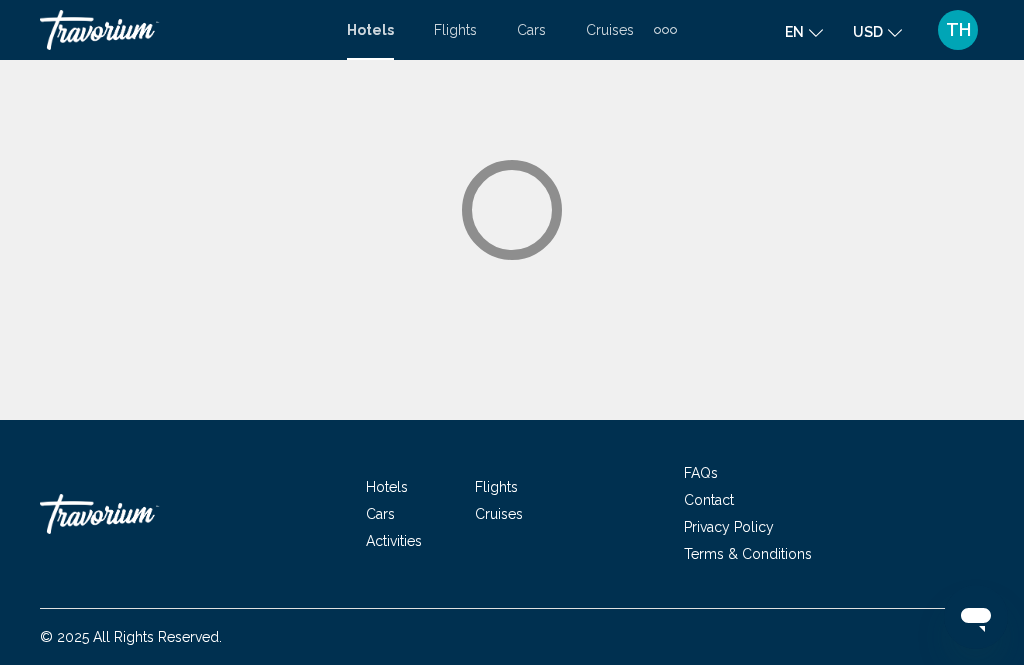 scroll, scrollTop: 0, scrollLeft: 0, axis: both 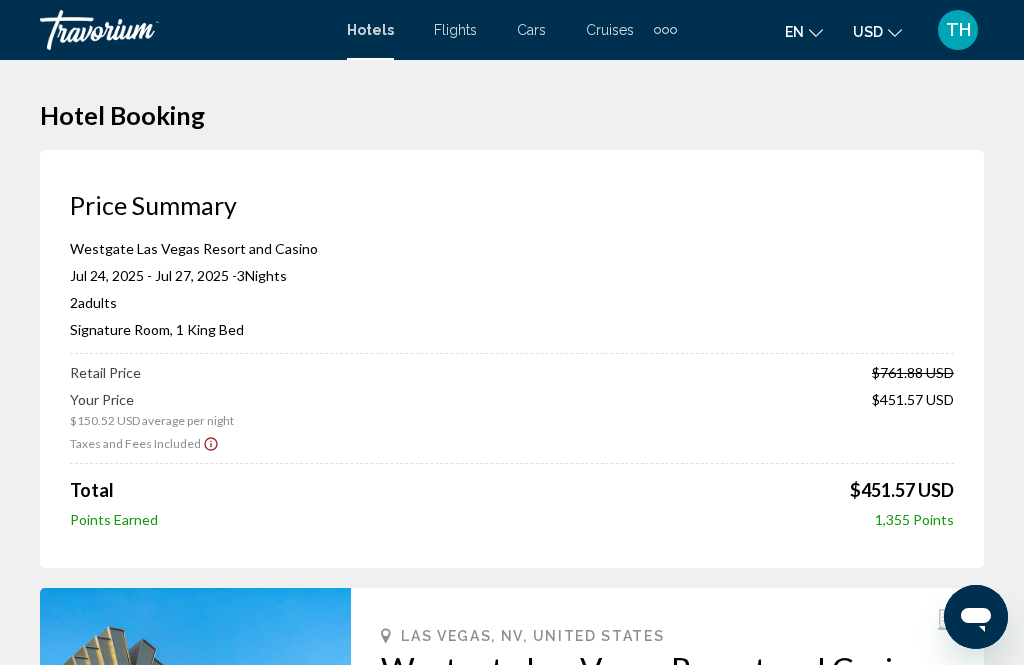 click on "Retail Price  $761.88 USD   Your Price  $150.52 USD average per night  $451.57 USD  Taxes and Fees Included
Total  $451.57 USD   Points Earned  1,355  Points" at bounding box center [512, 446] 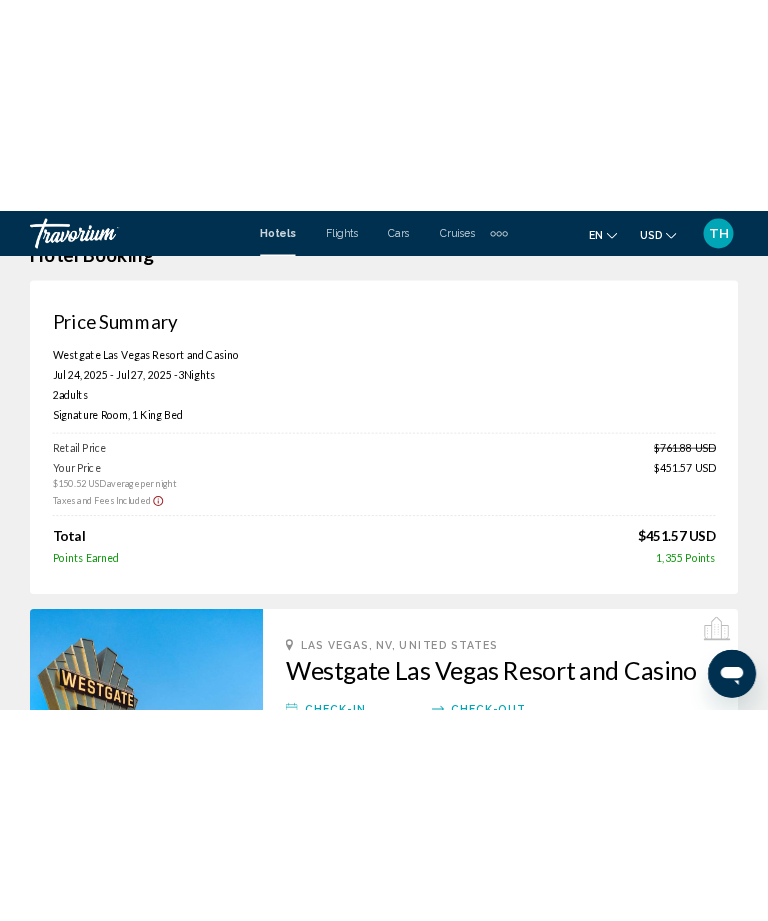 scroll, scrollTop: 0, scrollLeft: 0, axis: both 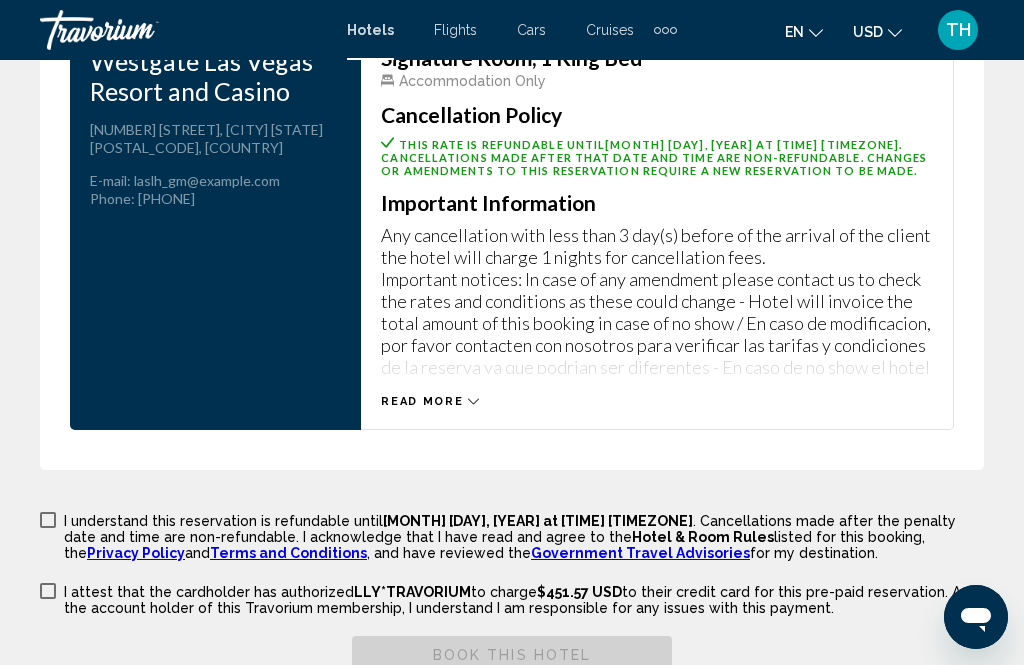 click on "Read more" at bounding box center (430, 401) 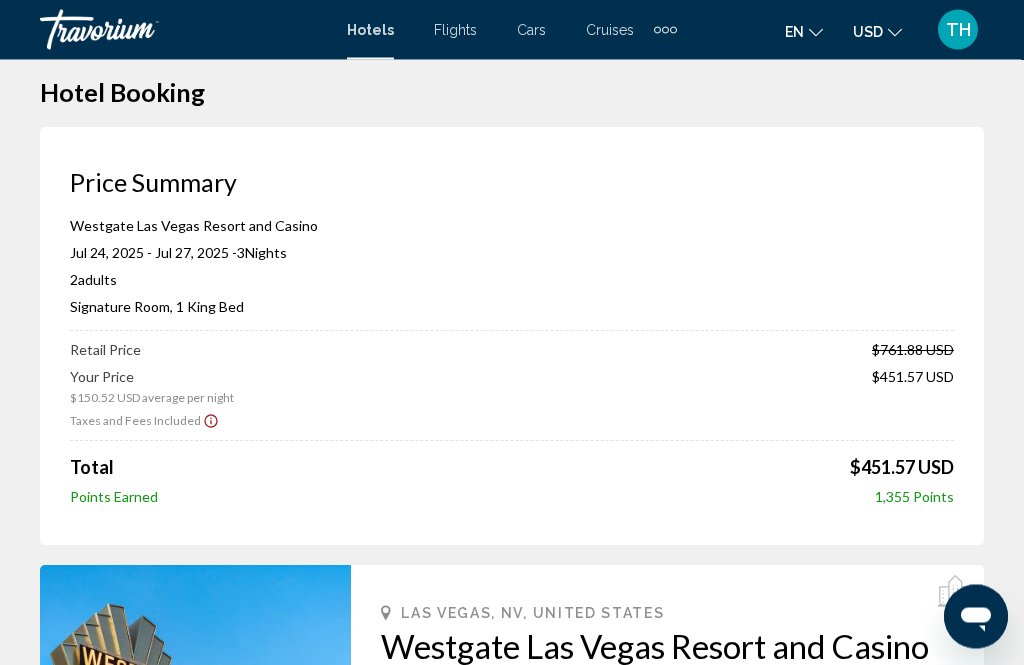 scroll, scrollTop: 0, scrollLeft: 0, axis: both 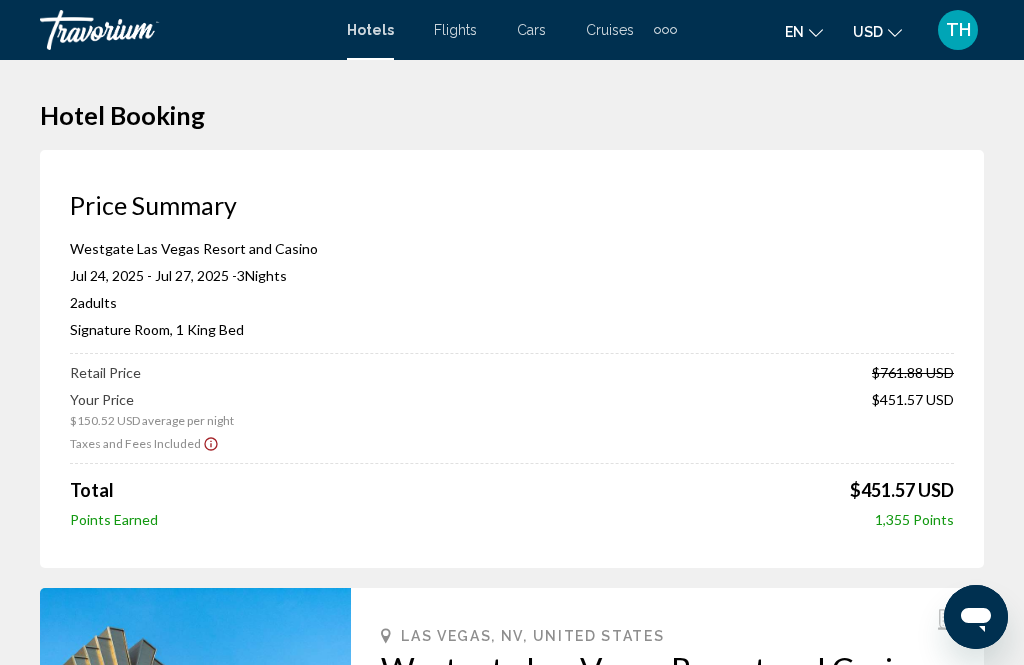 click 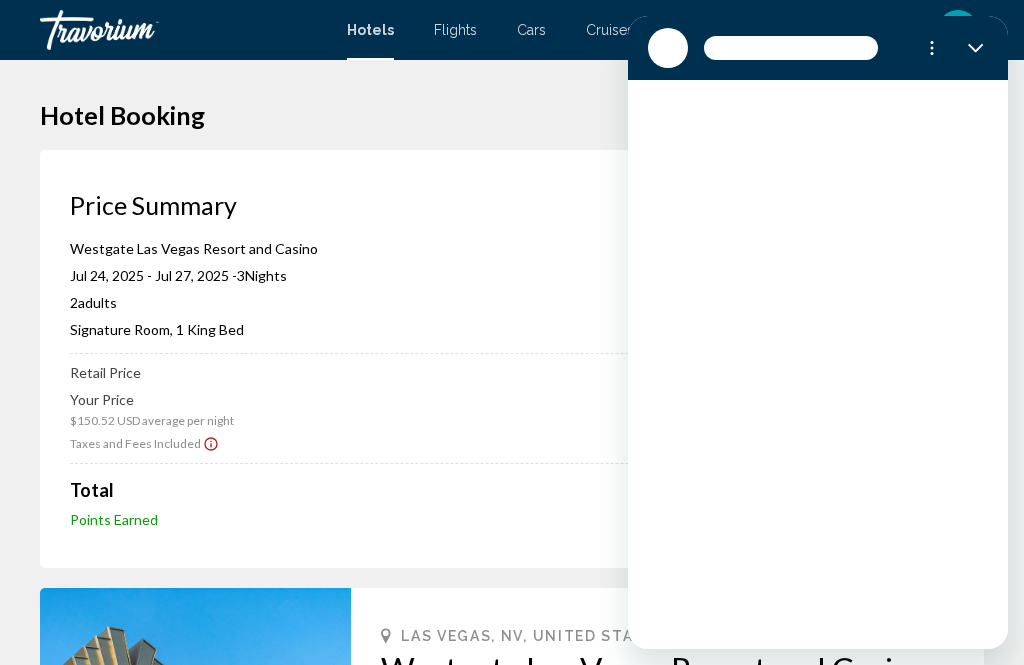 scroll, scrollTop: 0, scrollLeft: 0, axis: both 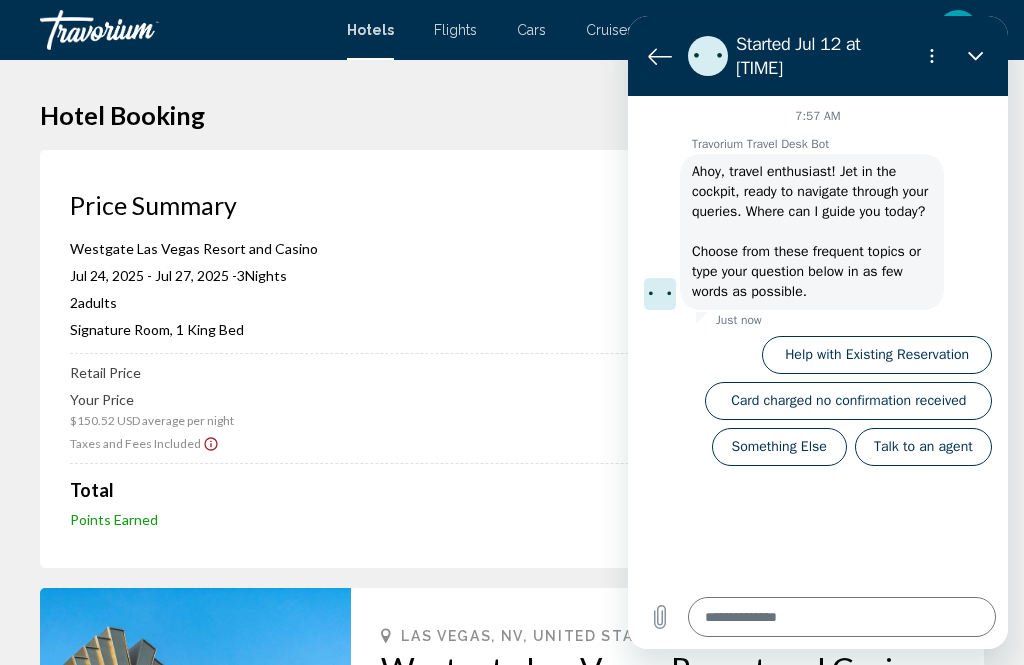 click on "Talk to an agent" at bounding box center (923, 447) 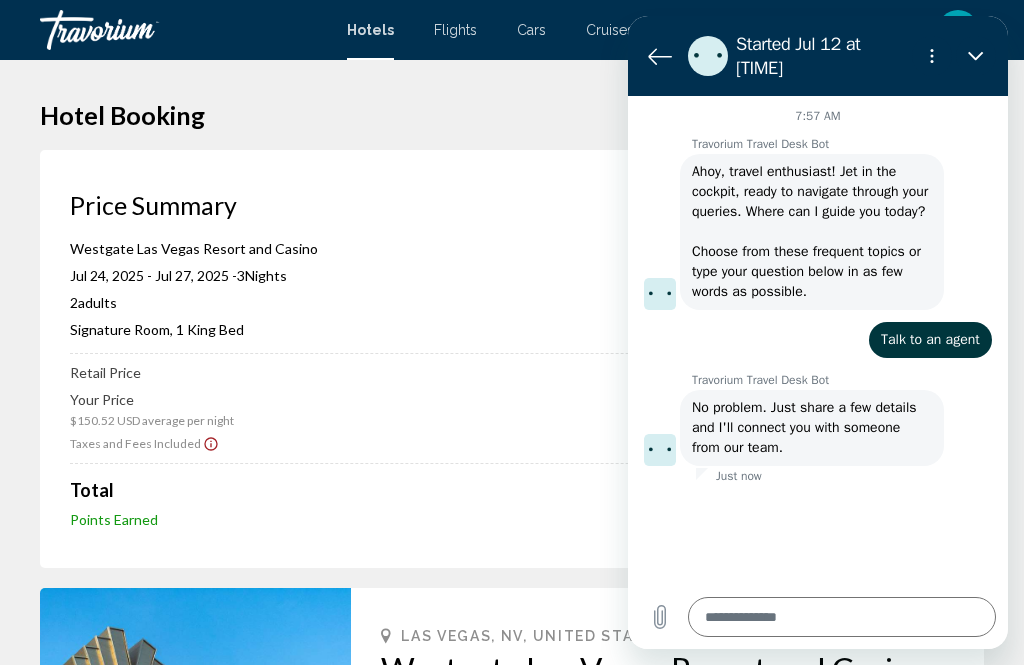 type on "*" 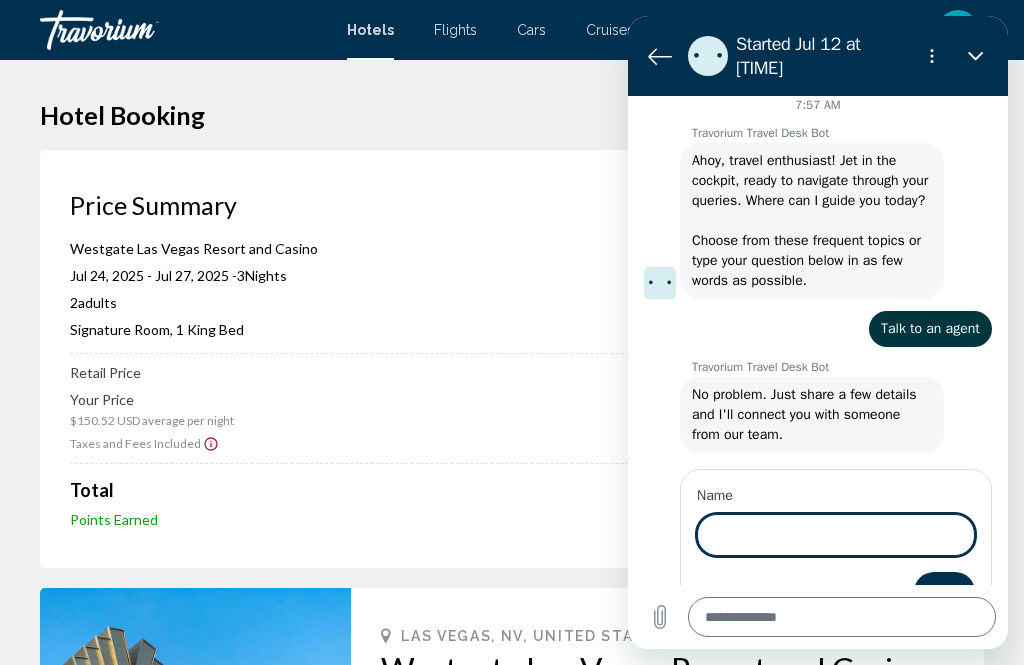 scroll, scrollTop: 12, scrollLeft: 0, axis: vertical 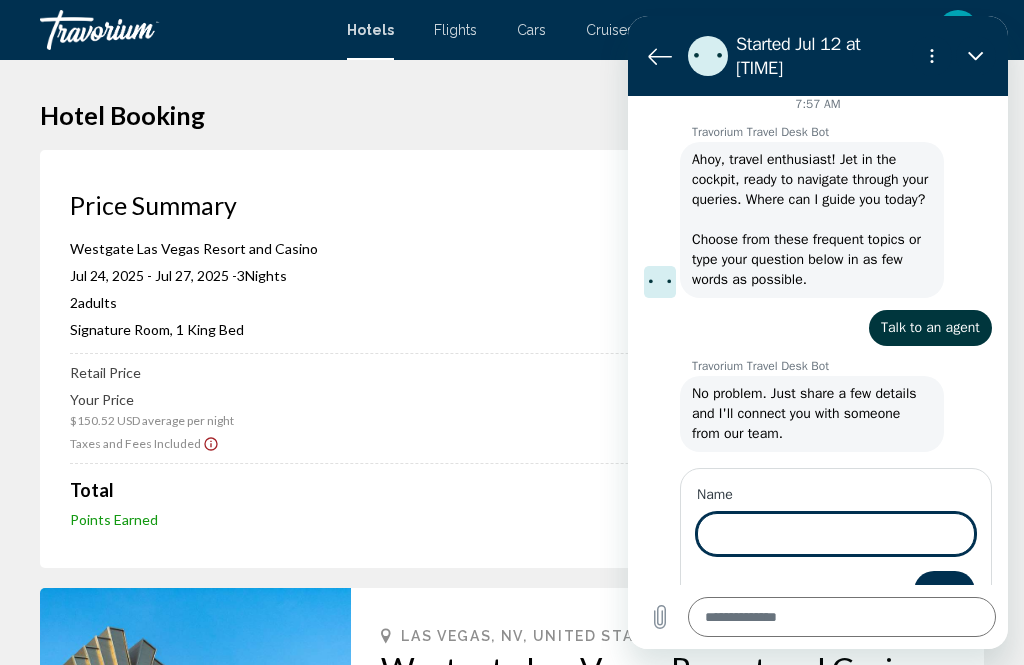 click on "Name" at bounding box center [836, 534] 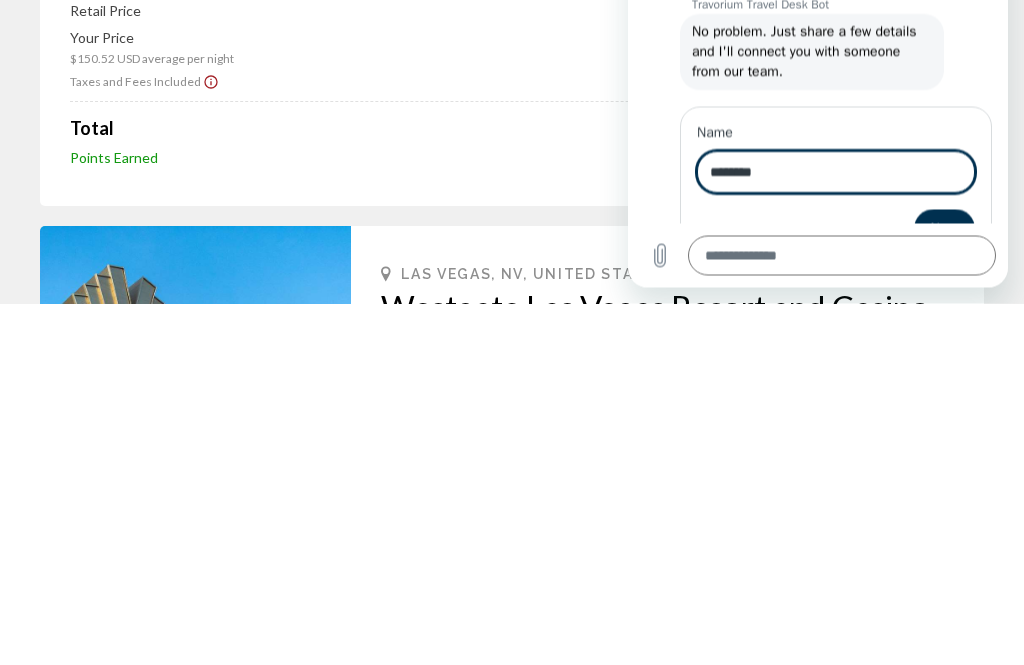 type on "*******" 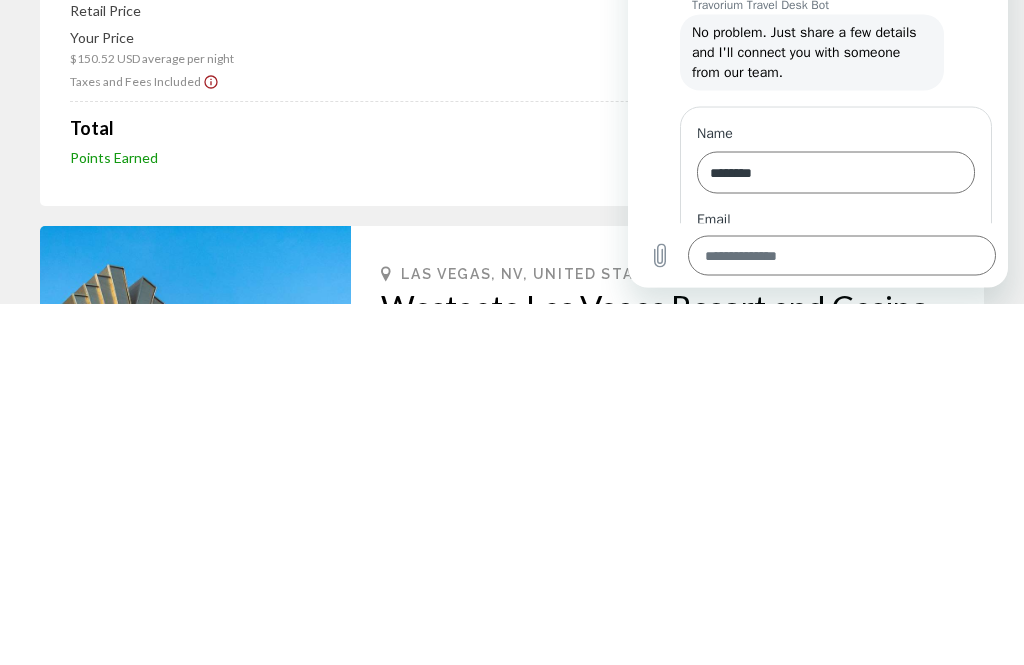 type on "*" 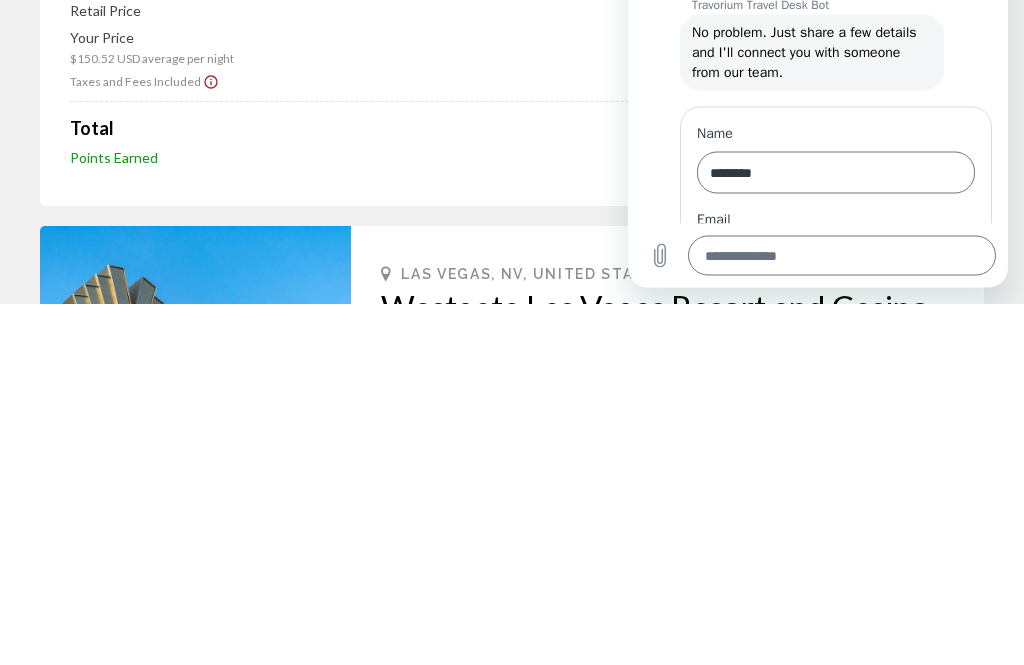 scroll, scrollTop: 39, scrollLeft: 0, axis: vertical 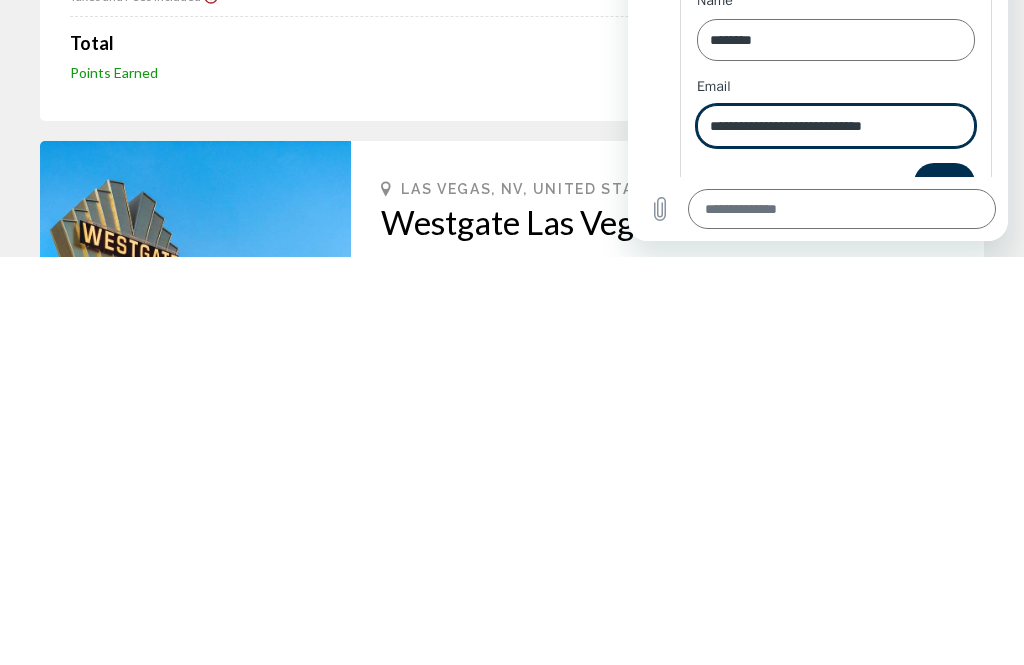 type on "**********" 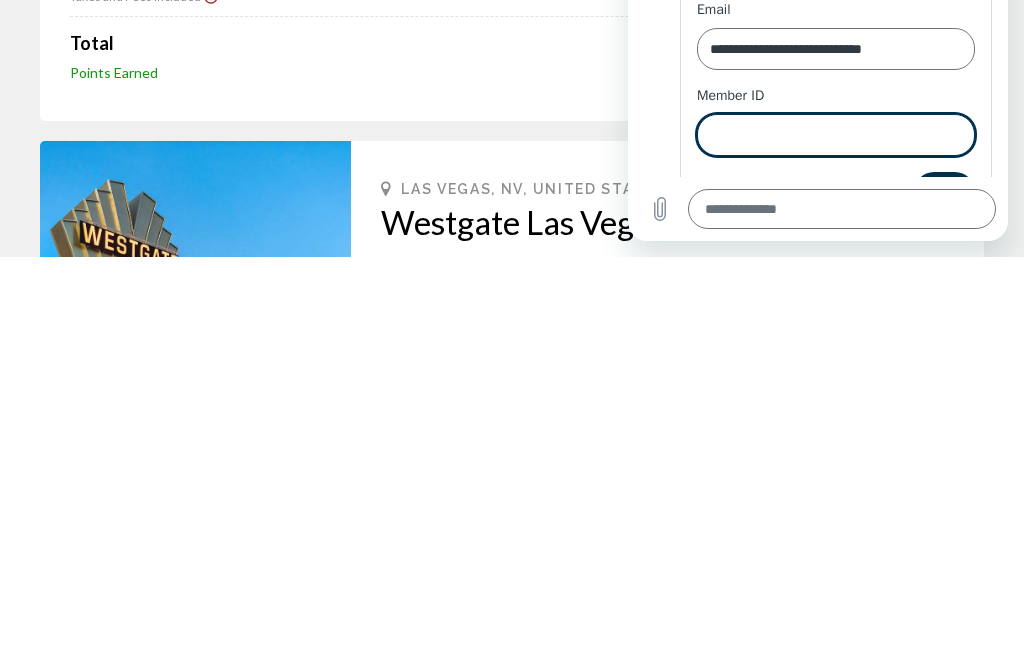 scroll, scrollTop: 184, scrollLeft: 0, axis: vertical 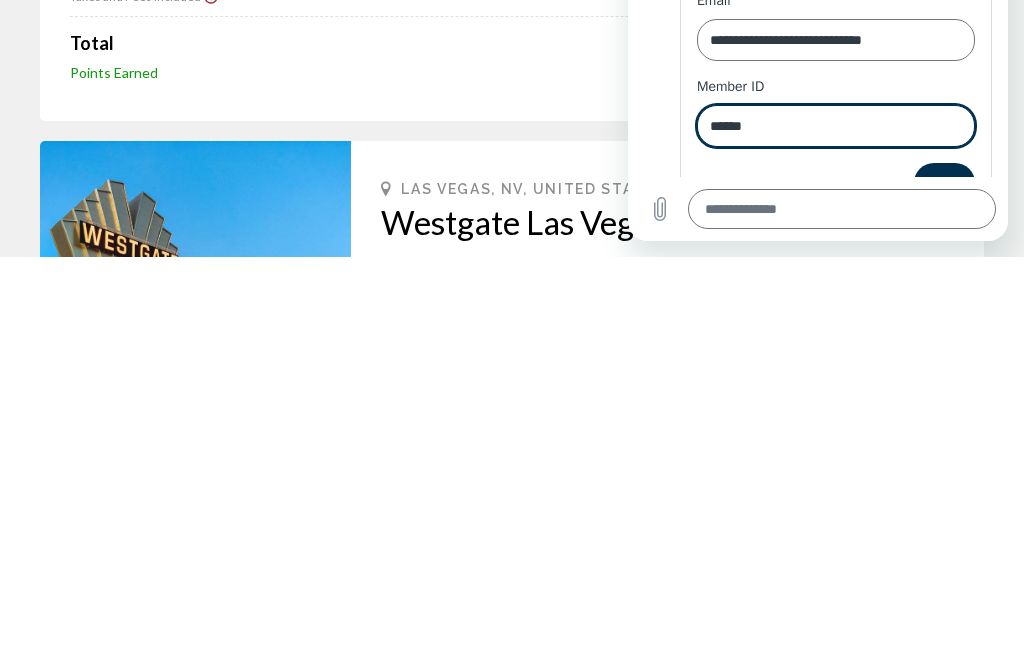 type on "******" 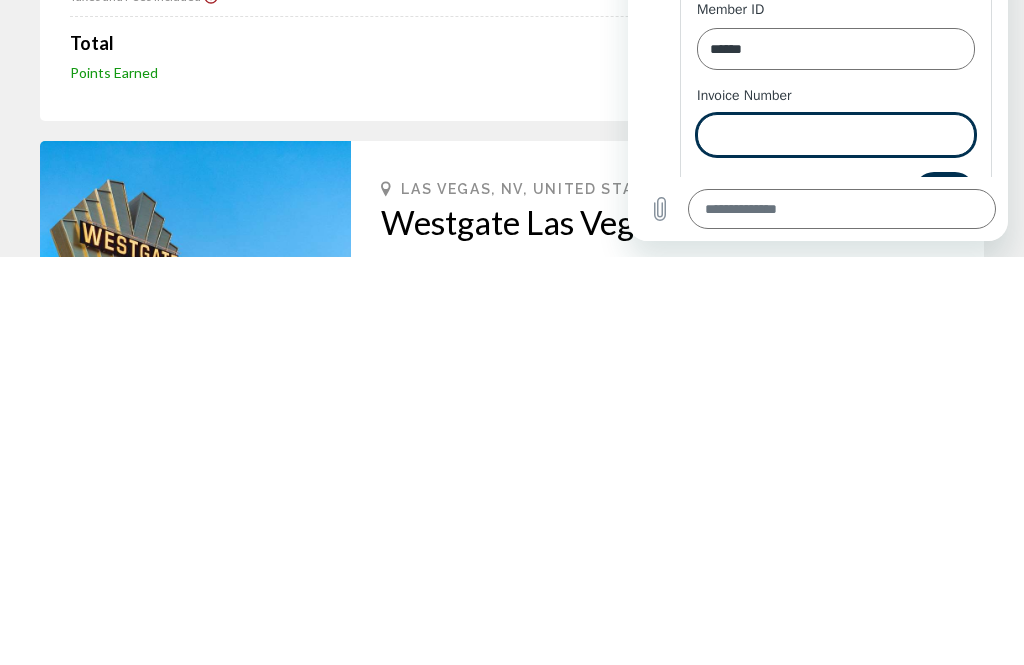 scroll, scrollTop: 270, scrollLeft: 0, axis: vertical 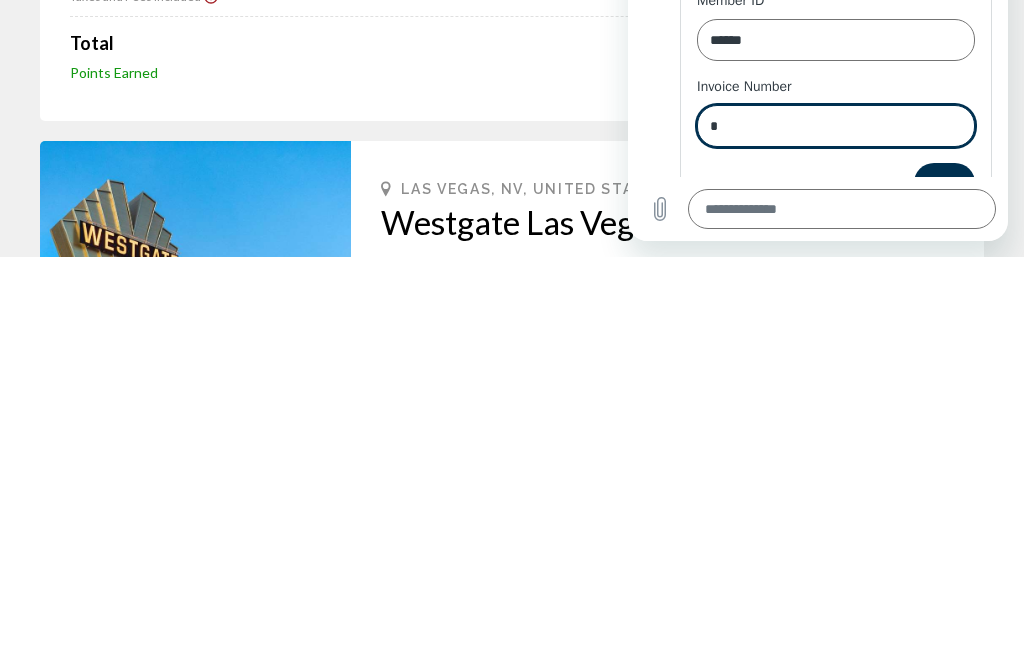 type on "*" 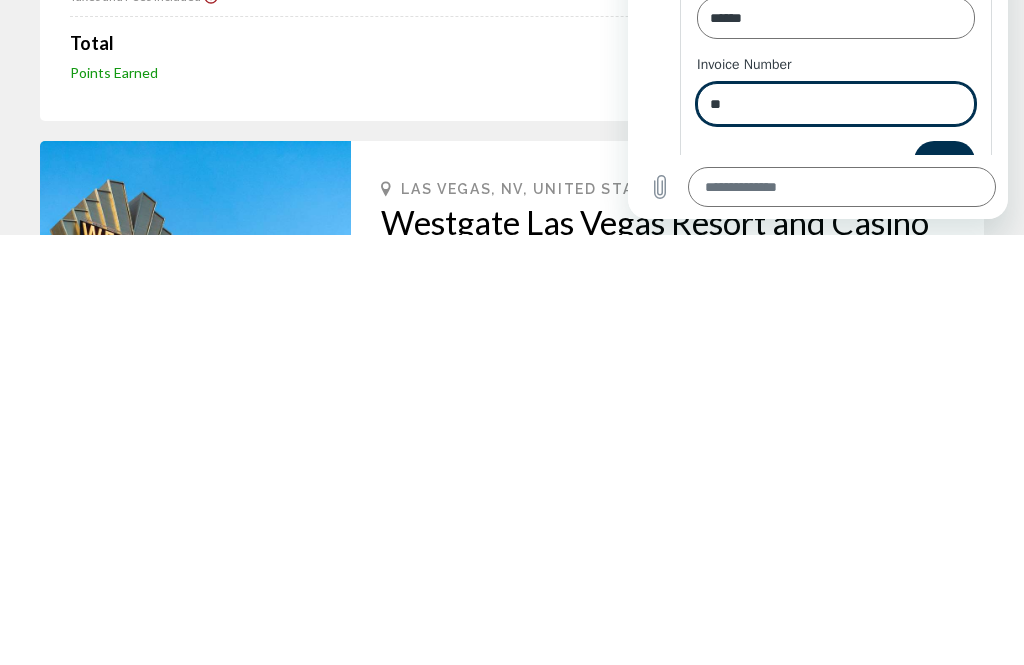 scroll, scrollTop: 0, scrollLeft: 0, axis: both 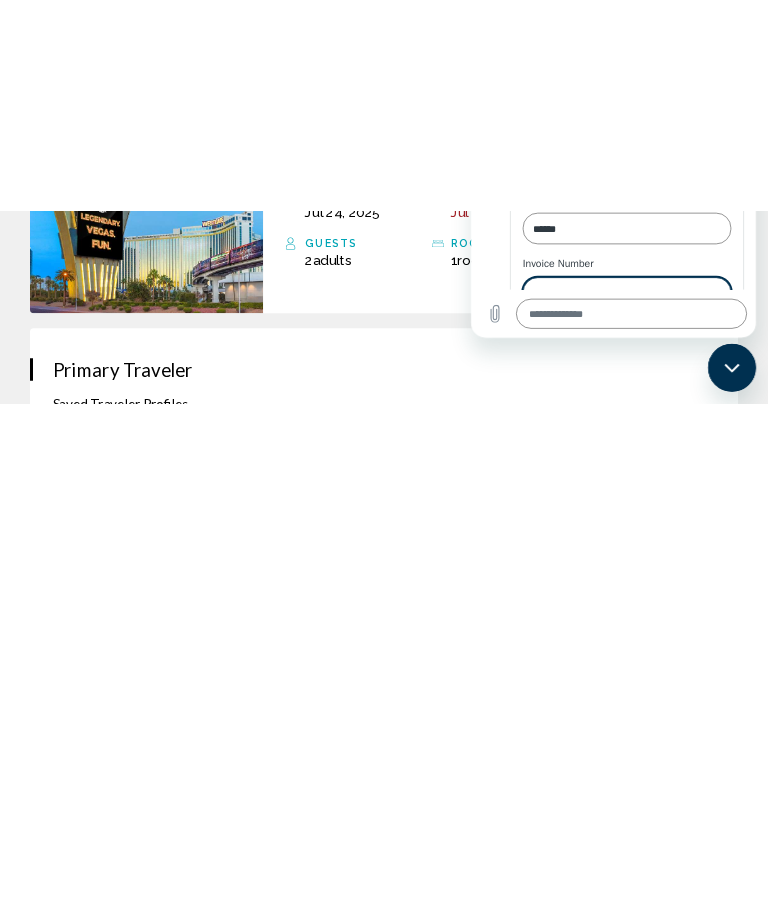 type on "*" 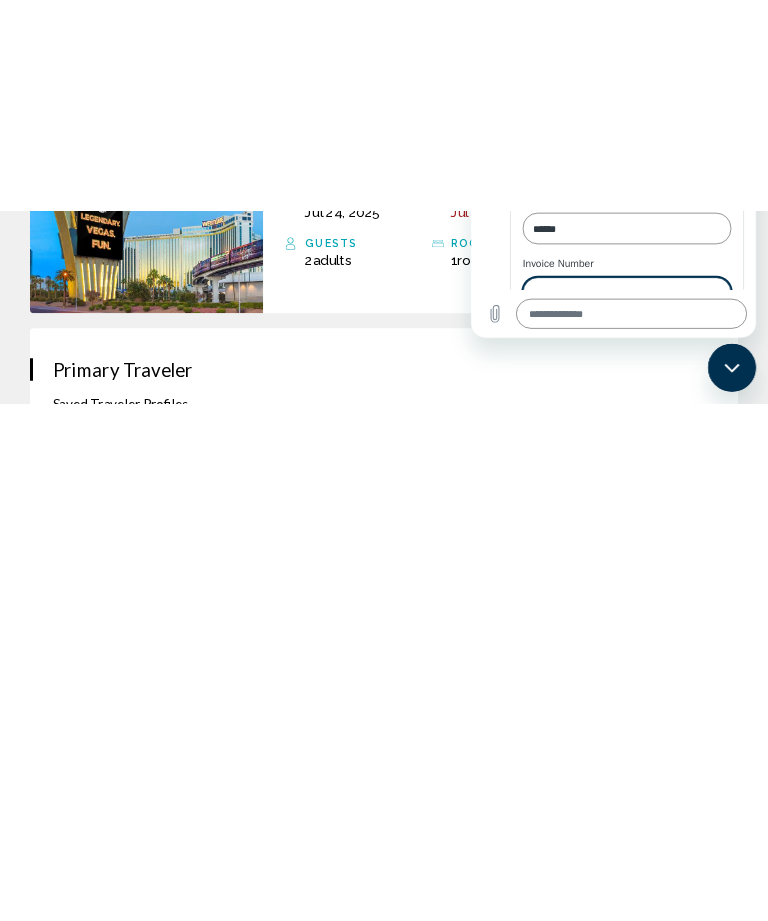 scroll, scrollTop: 575, scrollLeft: 0, axis: vertical 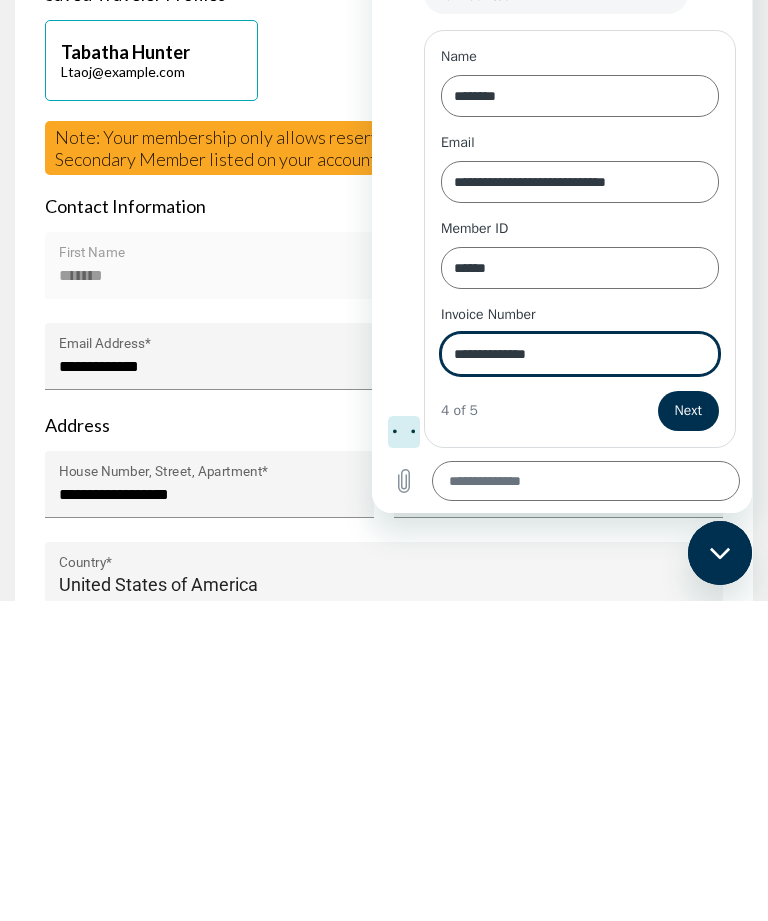 type on "**********" 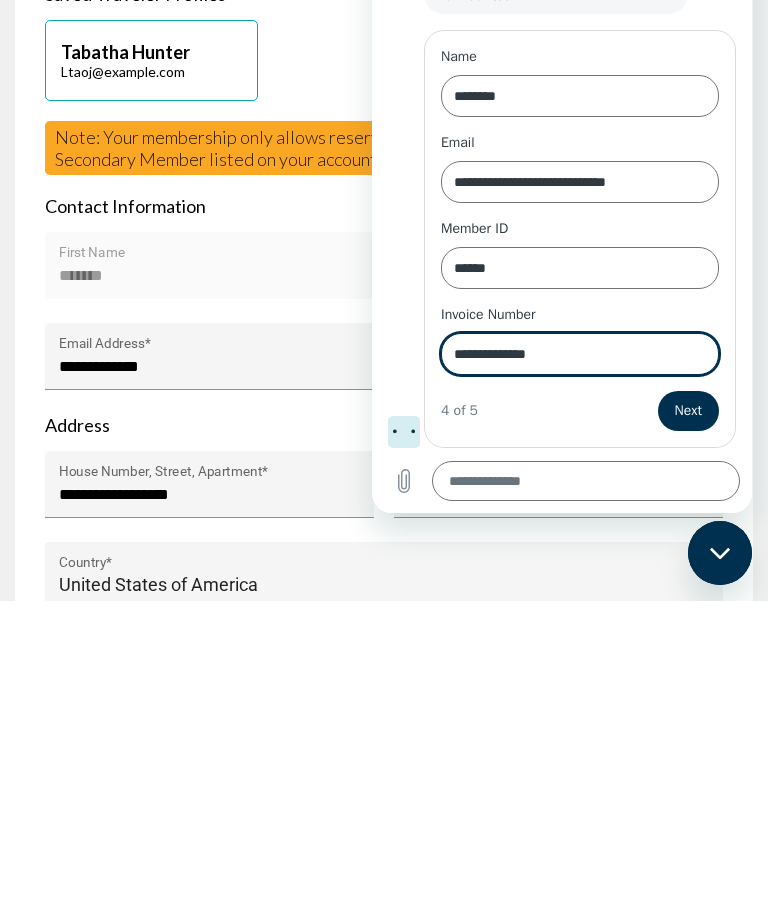 type on "*" 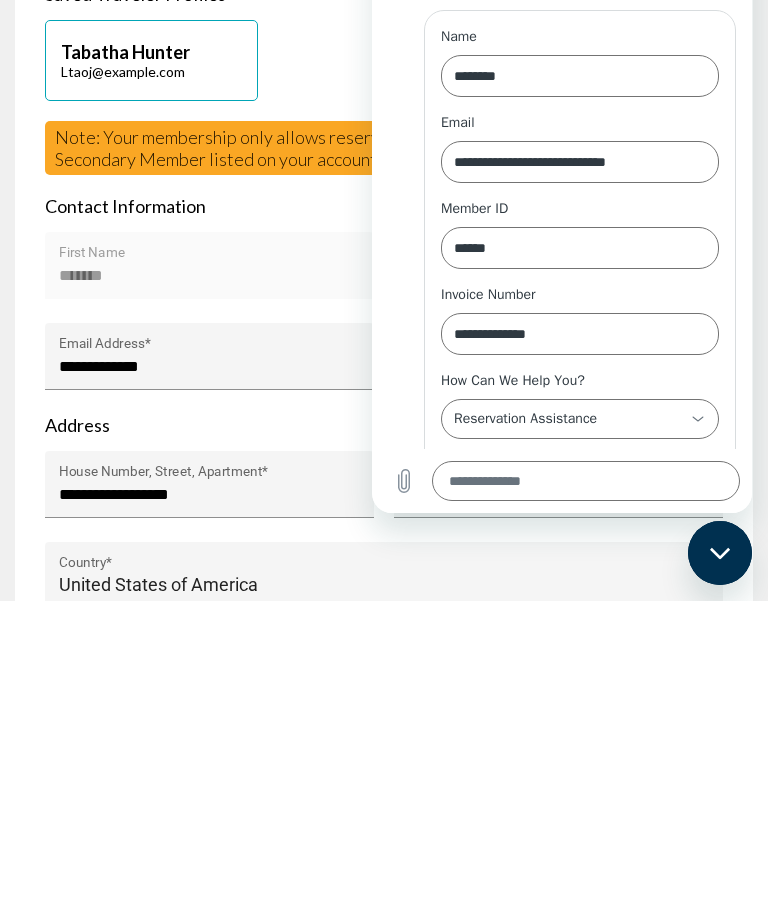 scroll, scrollTop: 967, scrollLeft: 0, axis: vertical 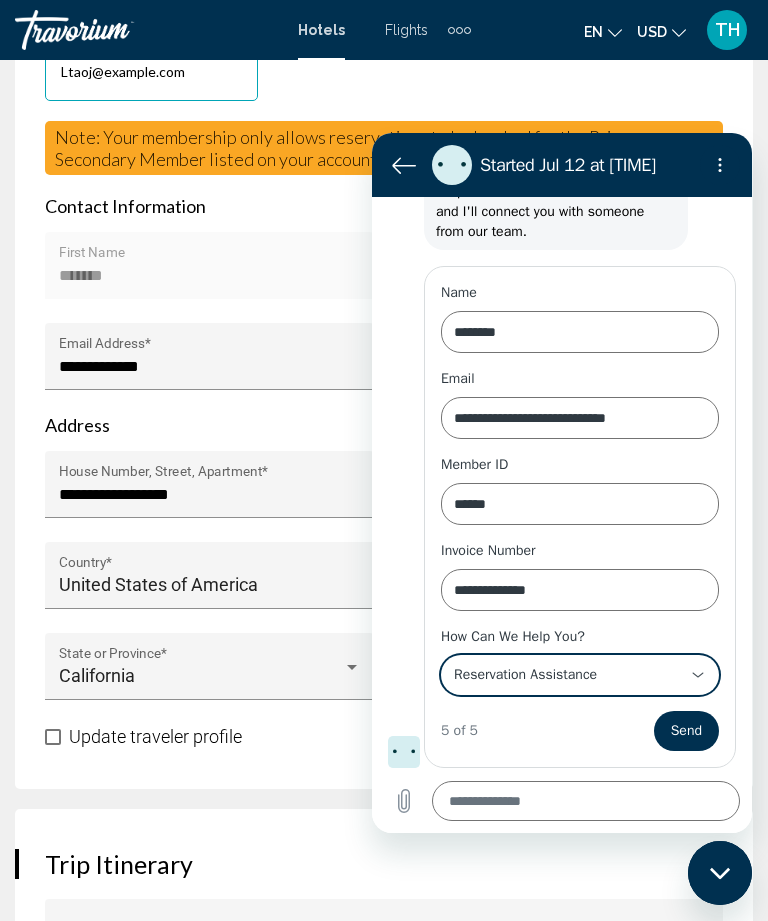 click on "**********" at bounding box center [580, 675] 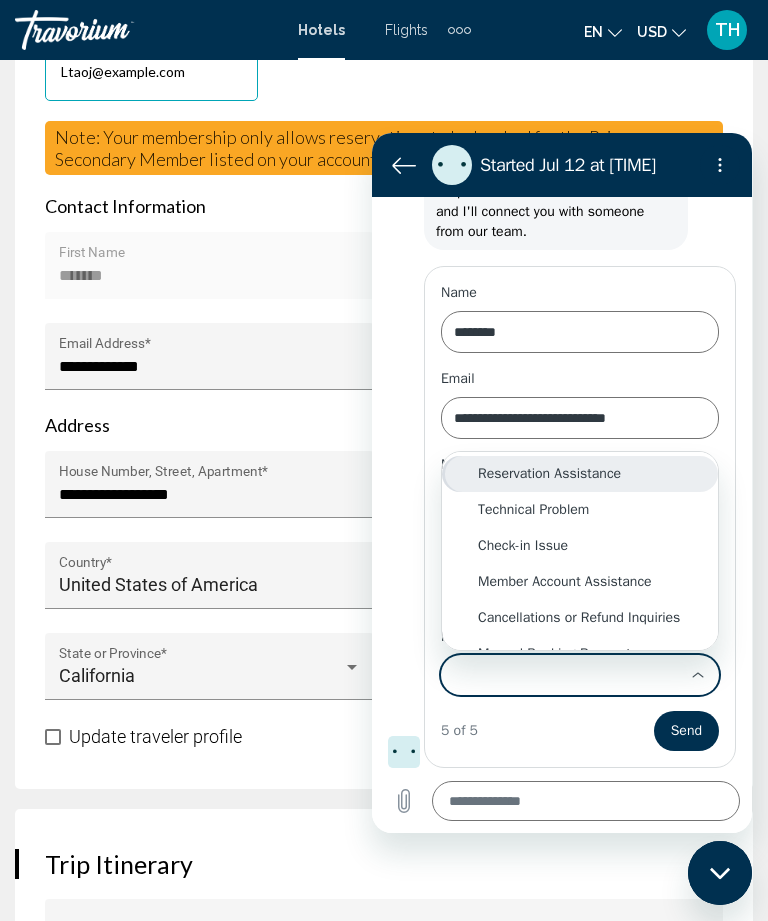 scroll, scrollTop: 0, scrollLeft: 0, axis: both 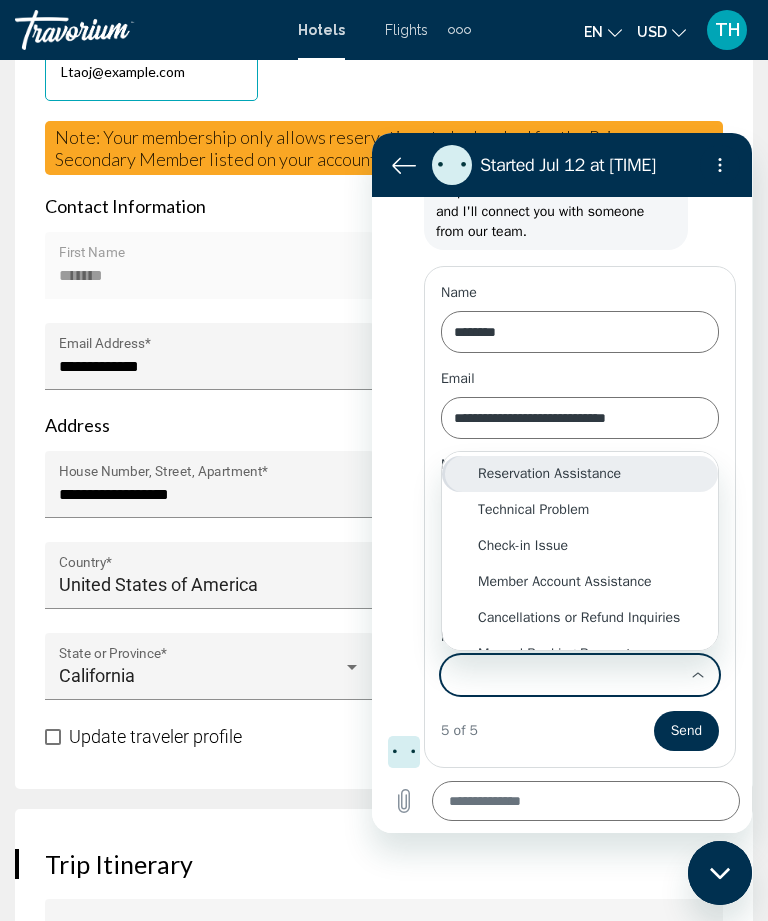 click on "Reservation Assistance" at bounding box center (580, 474) 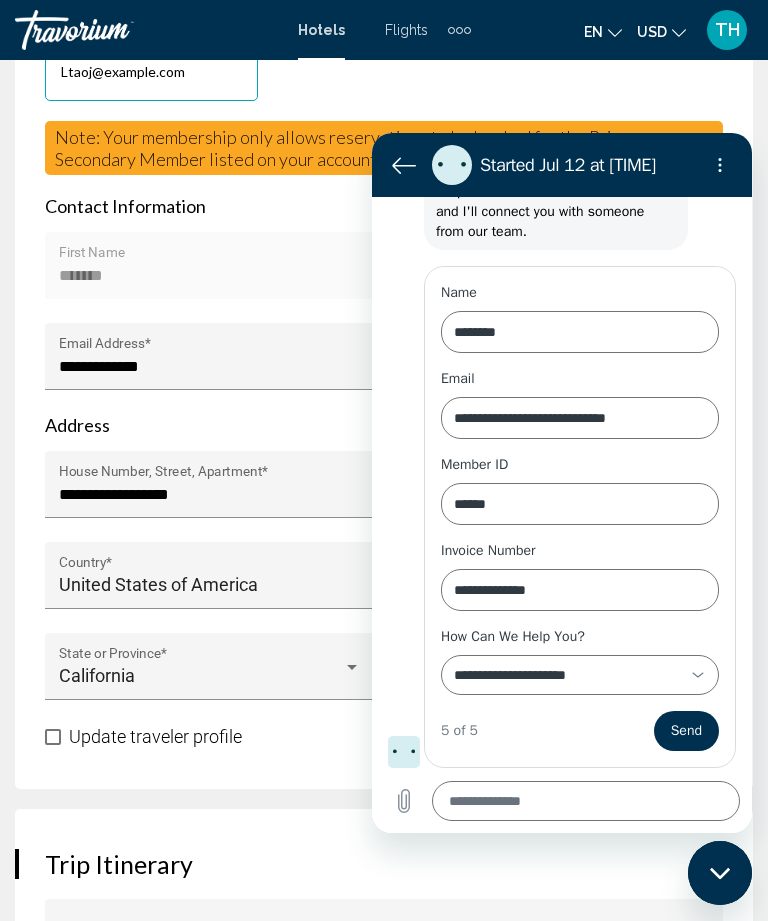 click on "Send" at bounding box center (686, 731) 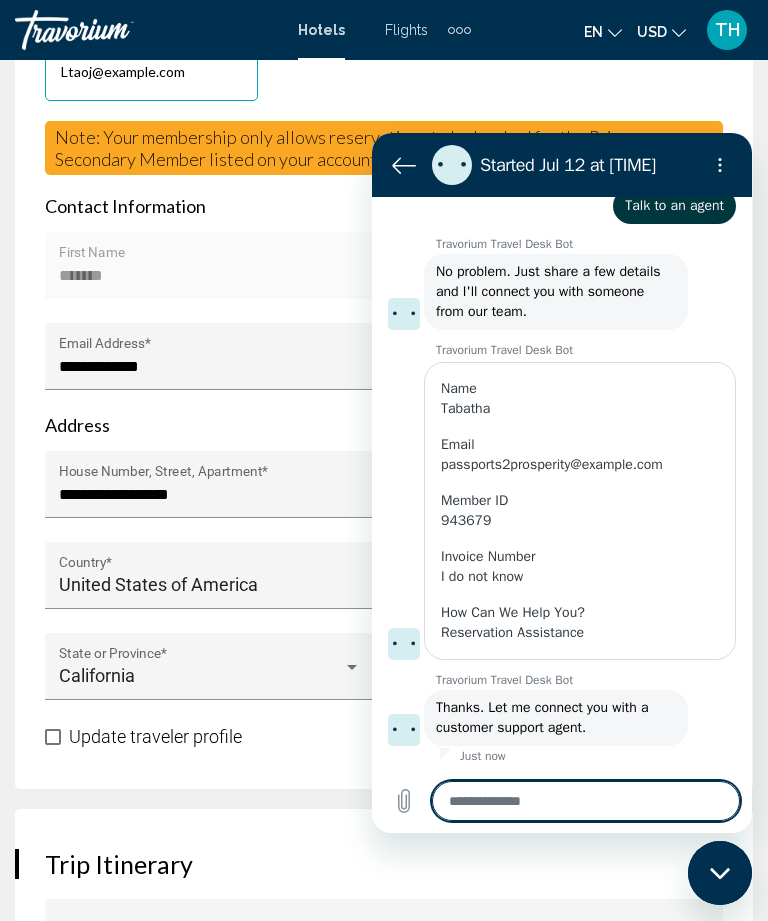 scroll, scrollTop: 255, scrollLeft: 0, axis: vertical 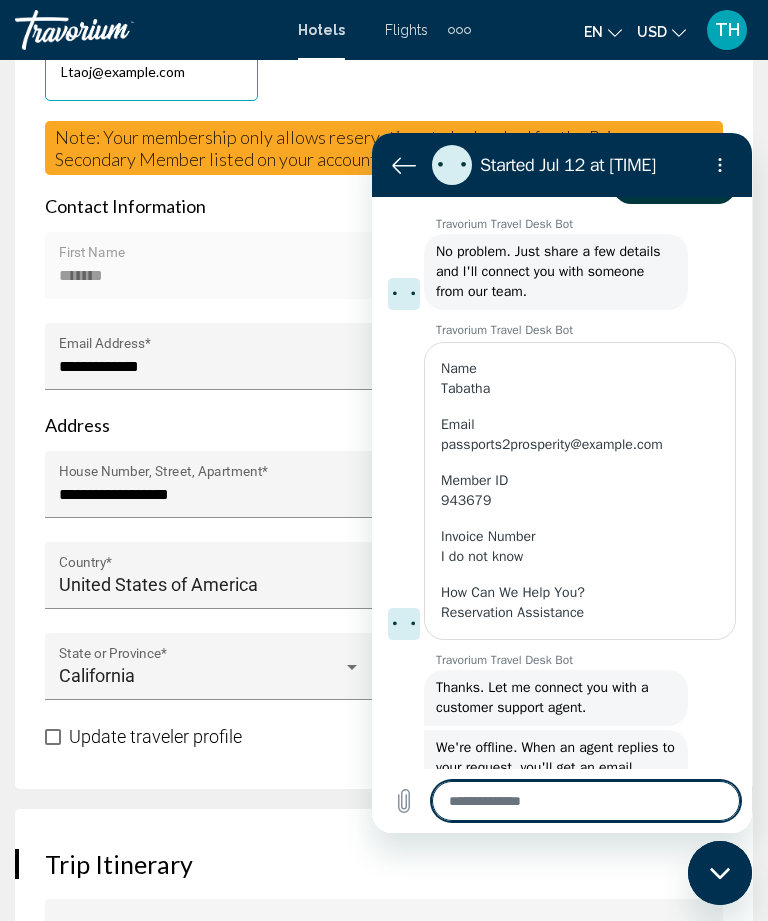 type on "*" 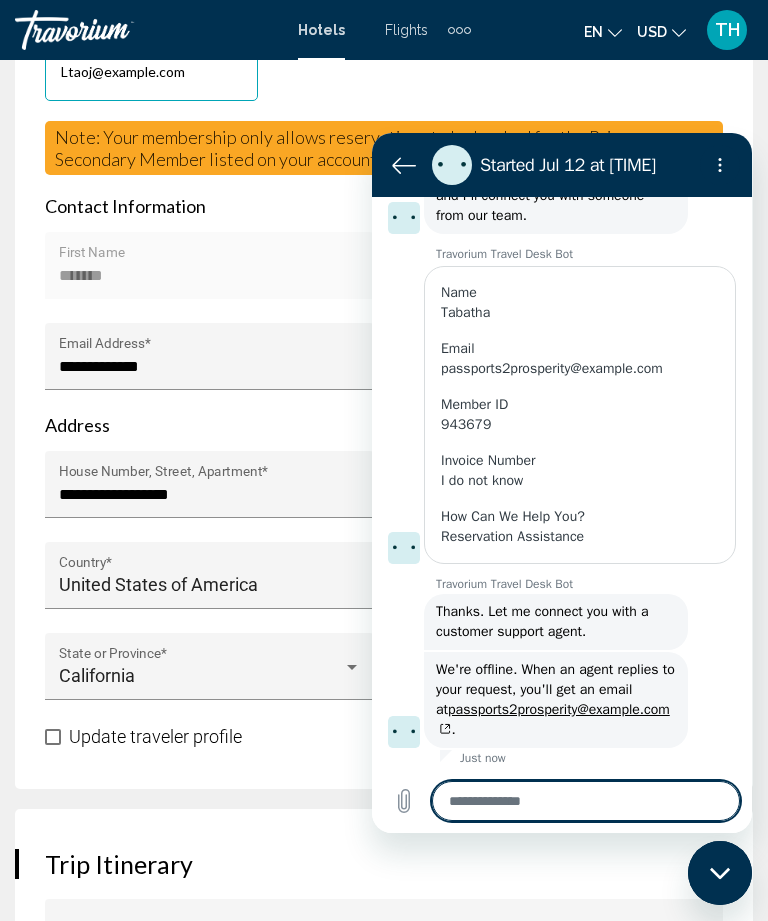 scroll, scrollTop: 333, scrollLeft: 0, axis: vertical 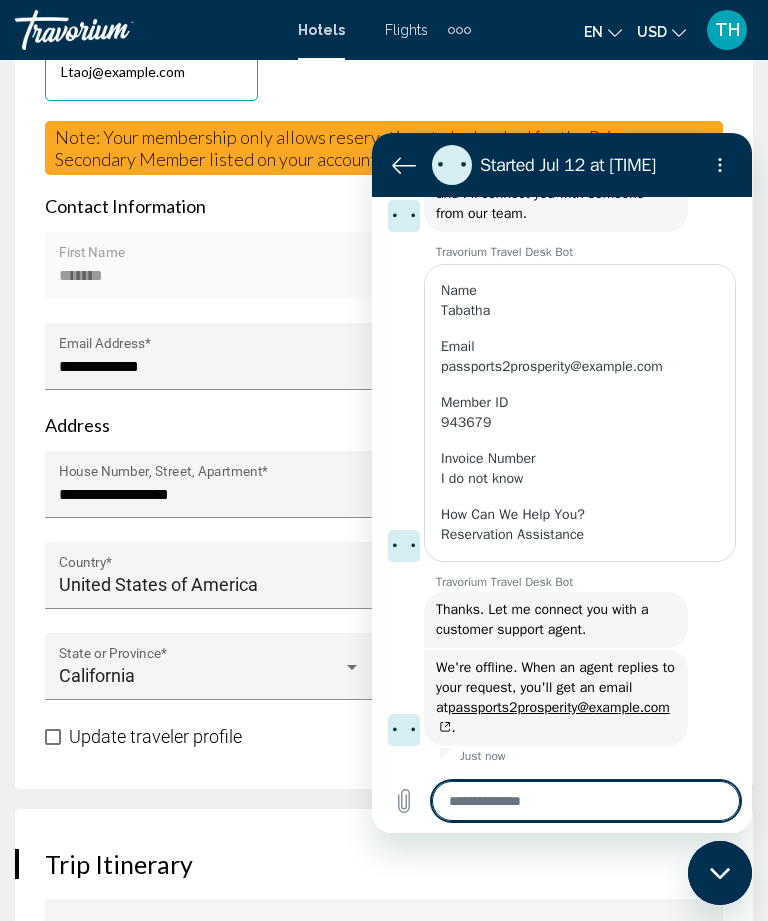 click 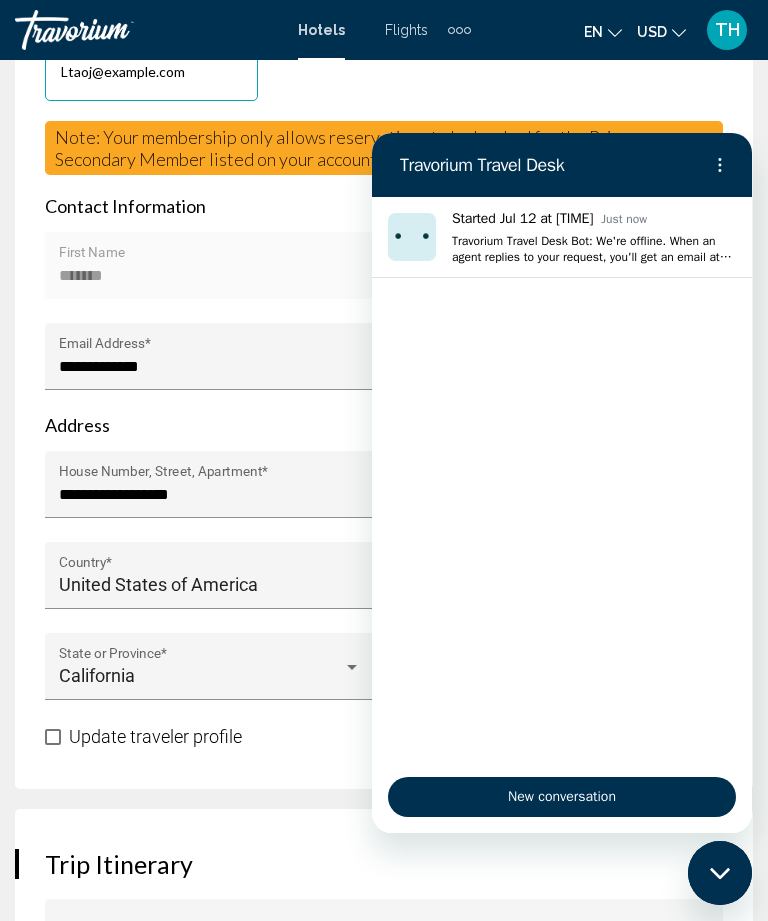 click on "******* First Name" at bounding box center (210, 272) 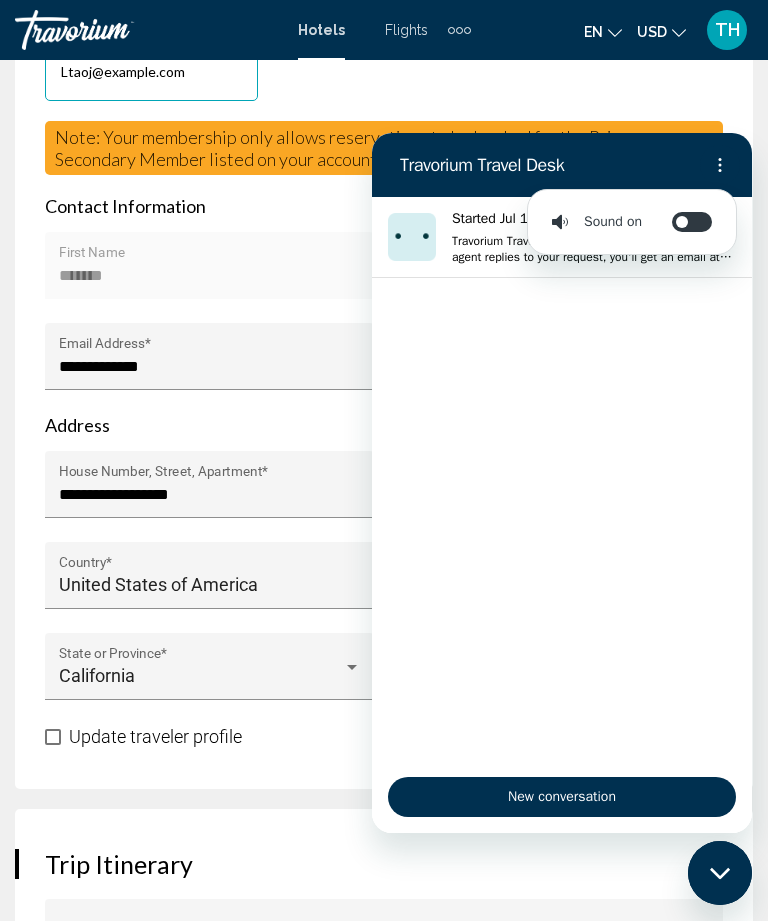 click at bounding box center [720, 165] 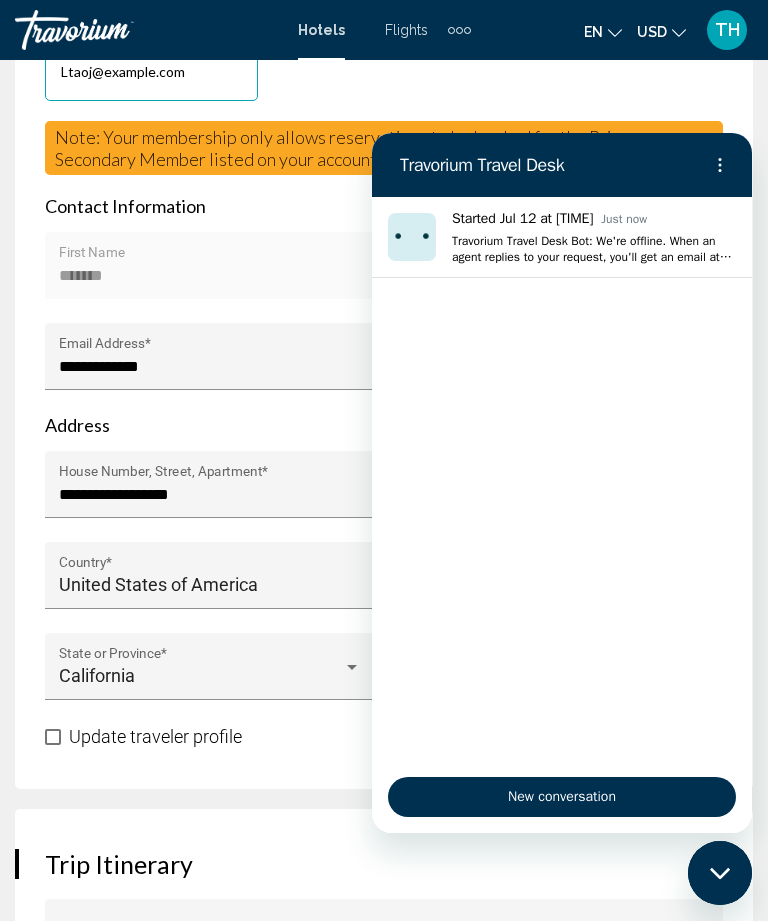 click at bounding box center (720, 165) 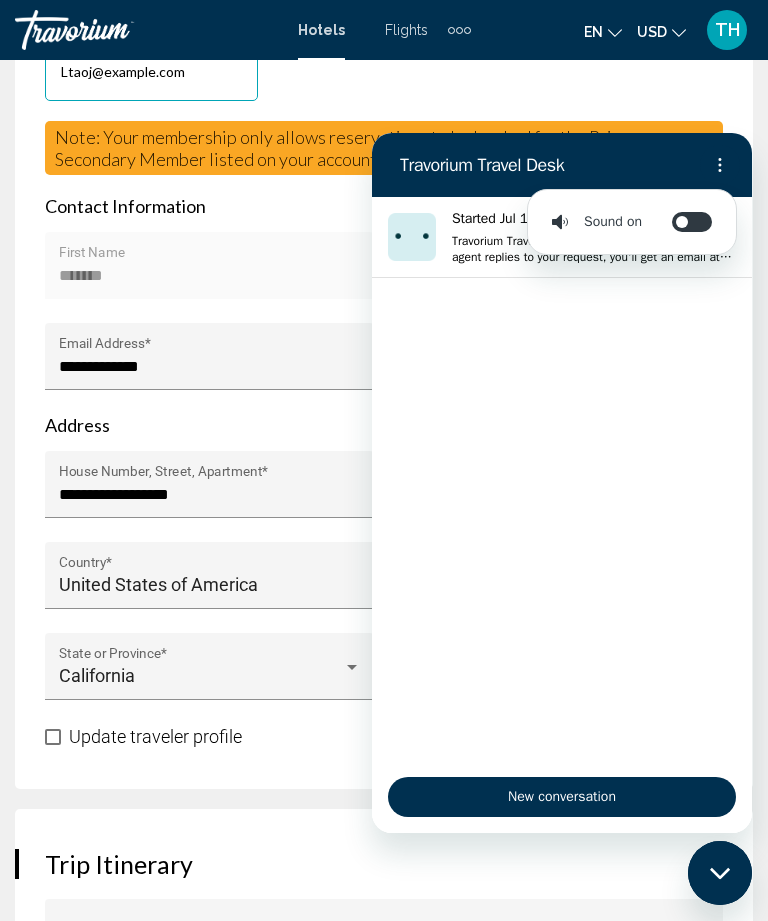 click on "**********" at bounding box center [384, 341] 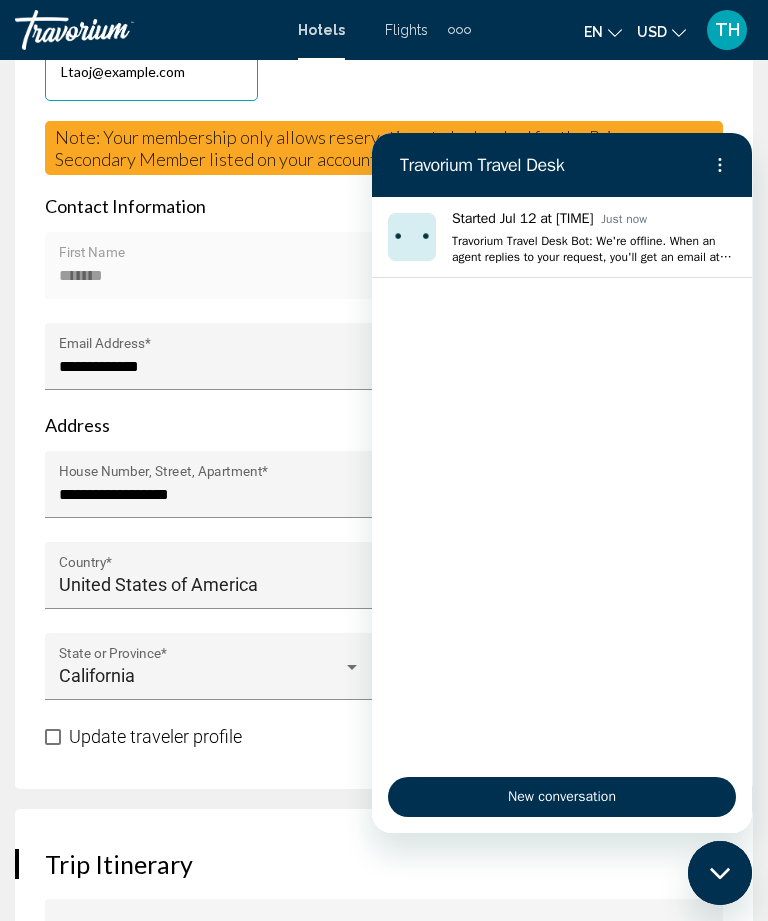click on "Travorium Travel Desk" at bounding box center (538, 165) 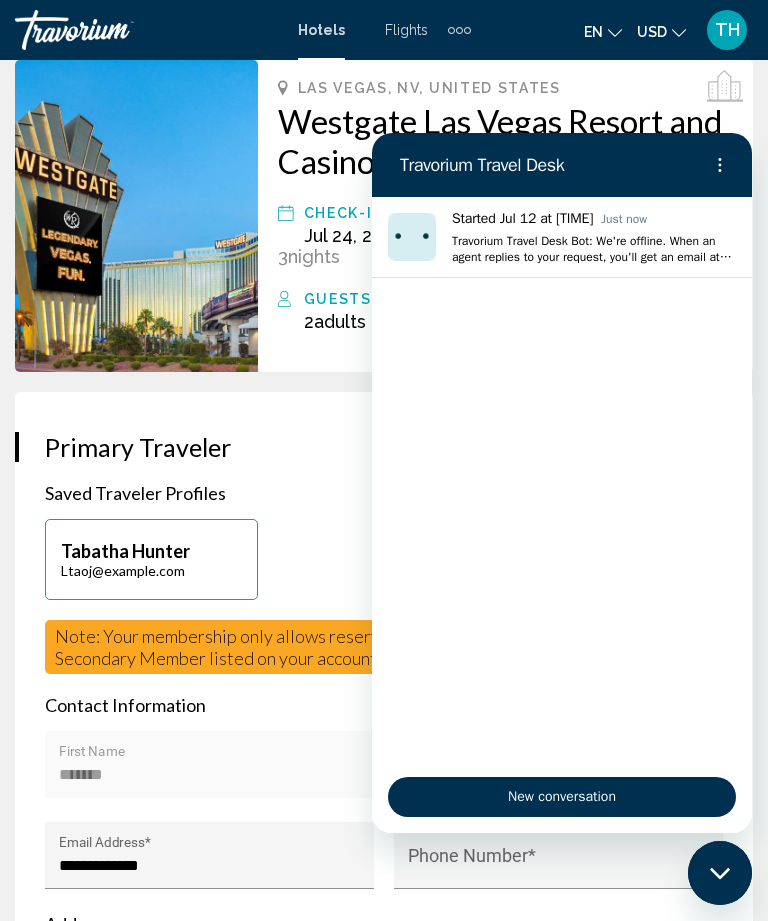 scroll, scrollTop: 467, scrollLeft: 0, axis: vertical 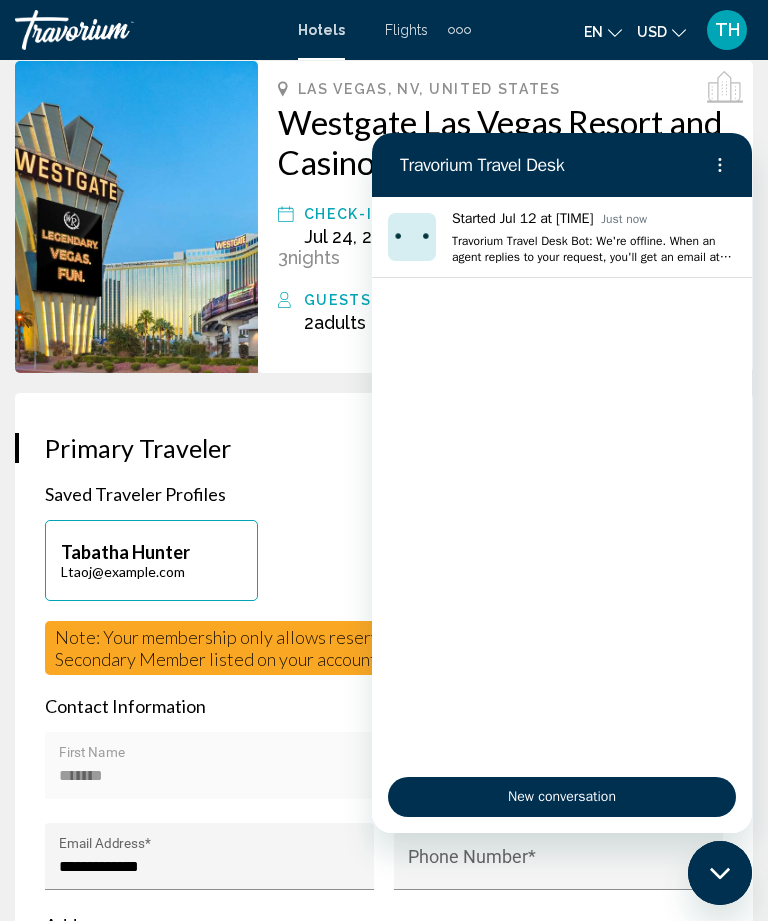 click 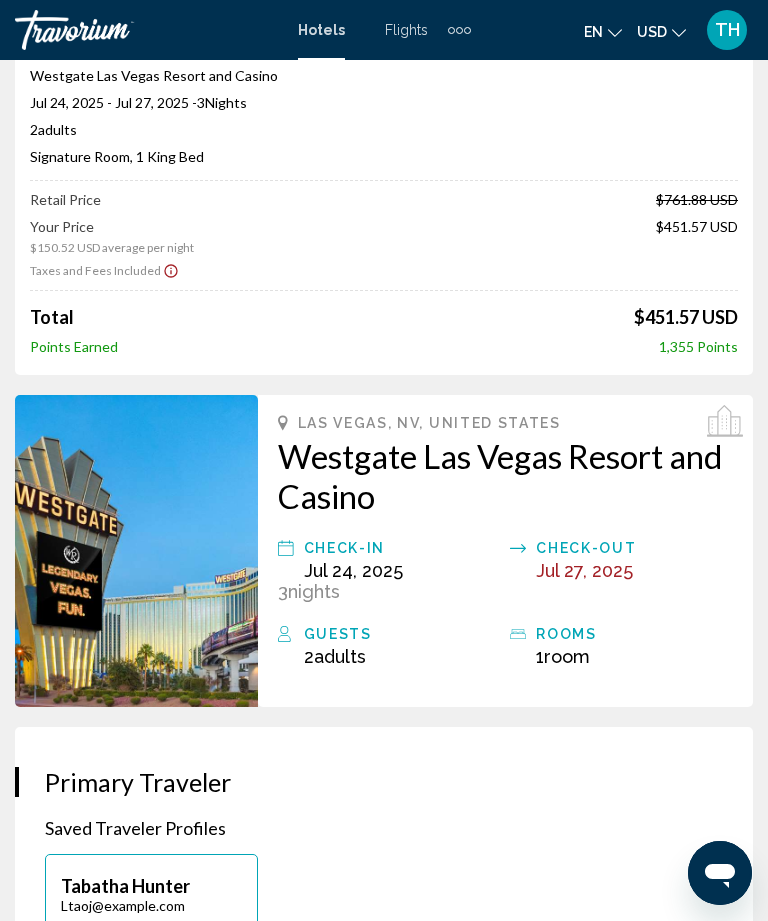 scroll, scrollTop: 0, scrollLeft: 0, axis: both 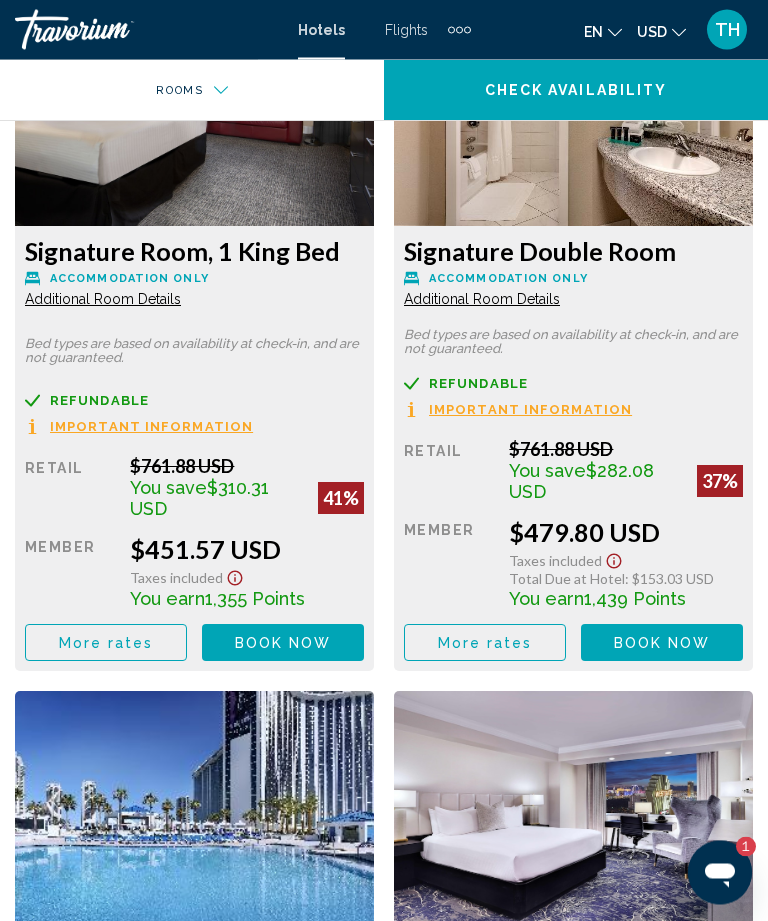 click on "Book now" at bounding box center [283, 644] 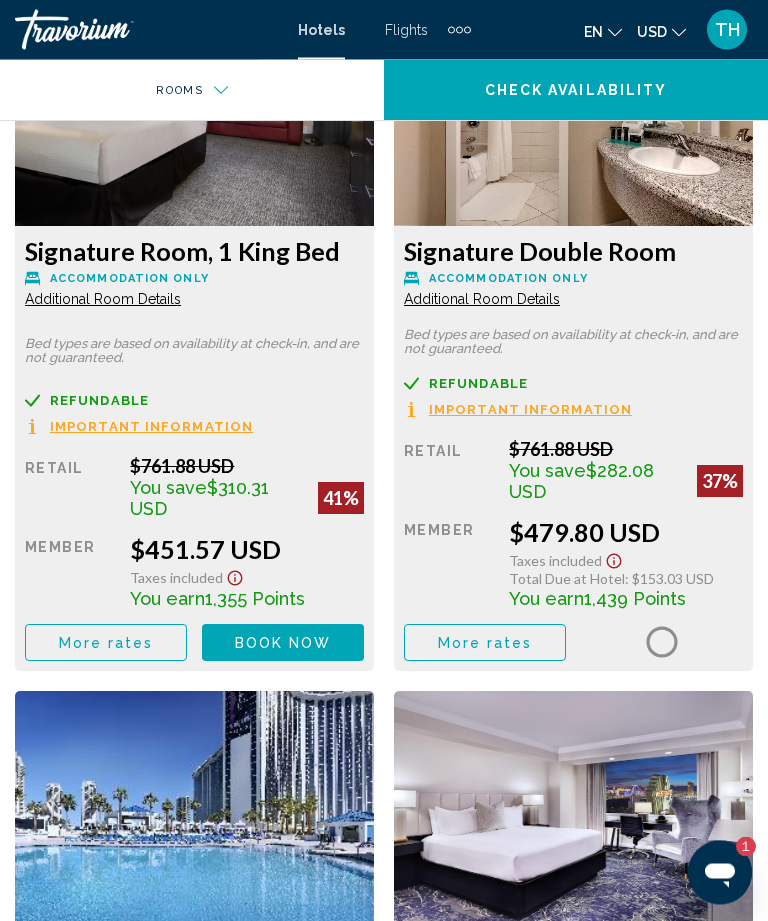 scroll, scrollTop: 2684, scrollLeft: 0, axis: vertical 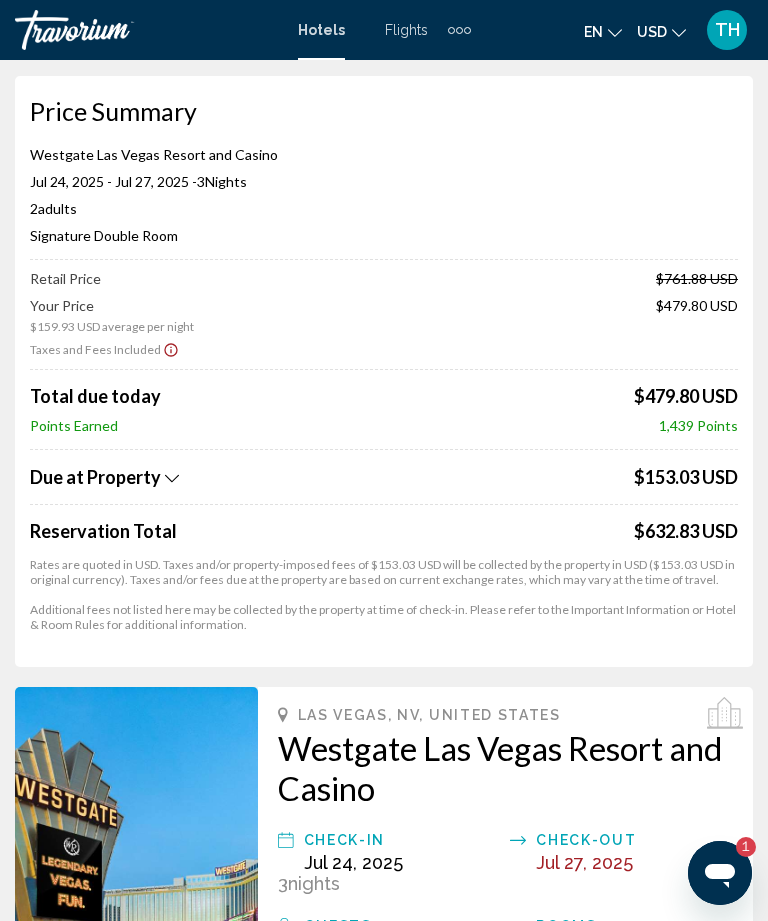 click on "Due at Property" 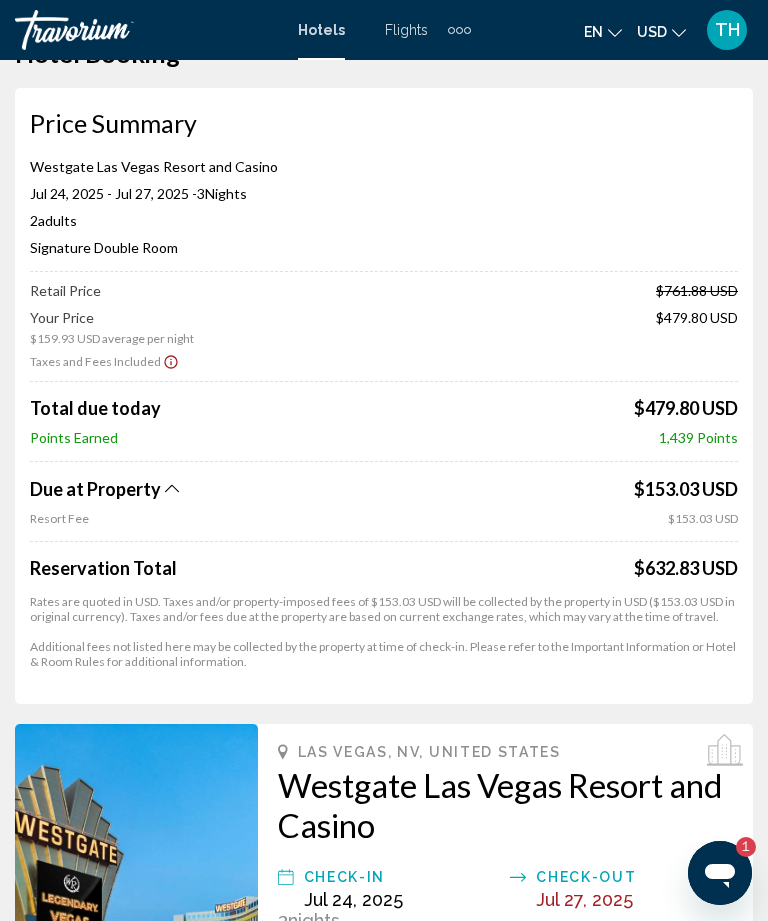 scroll, scrollTop: 0, scrollLeft: 0, axis: both 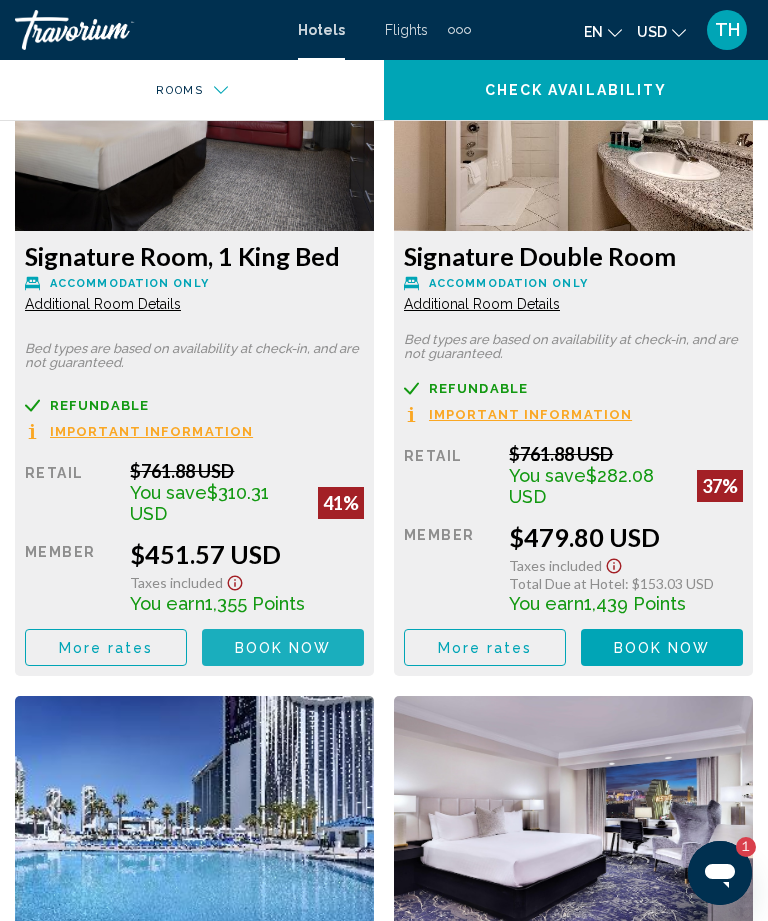 click on "Book now" at bounding box center [283, 648] 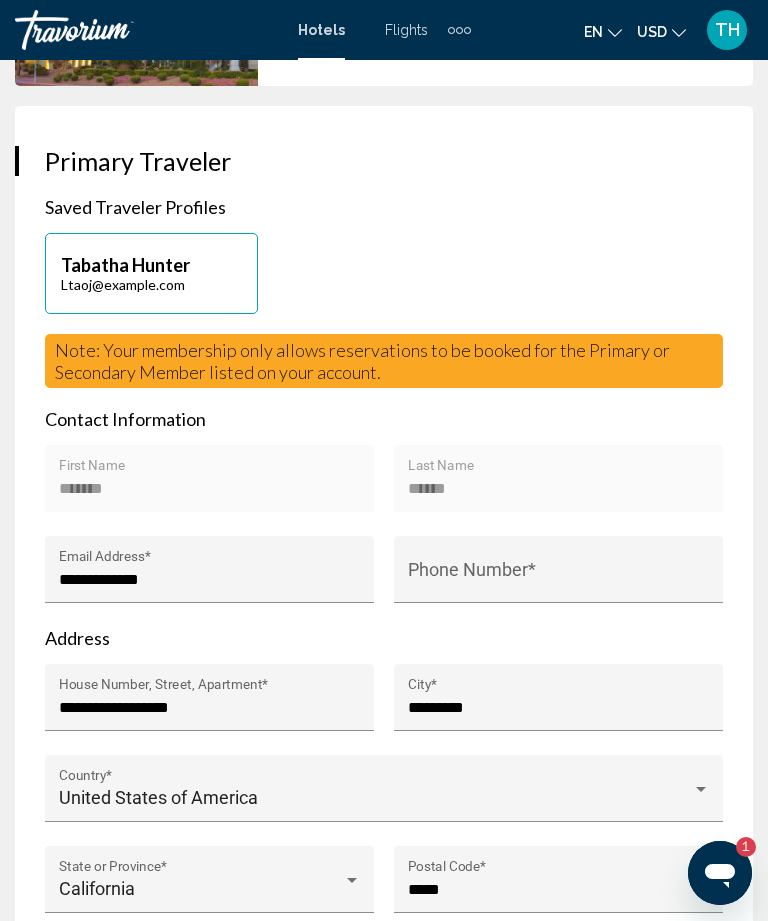 scroll, scrollTop: 752, scrollLeft: 0, axis: vertical 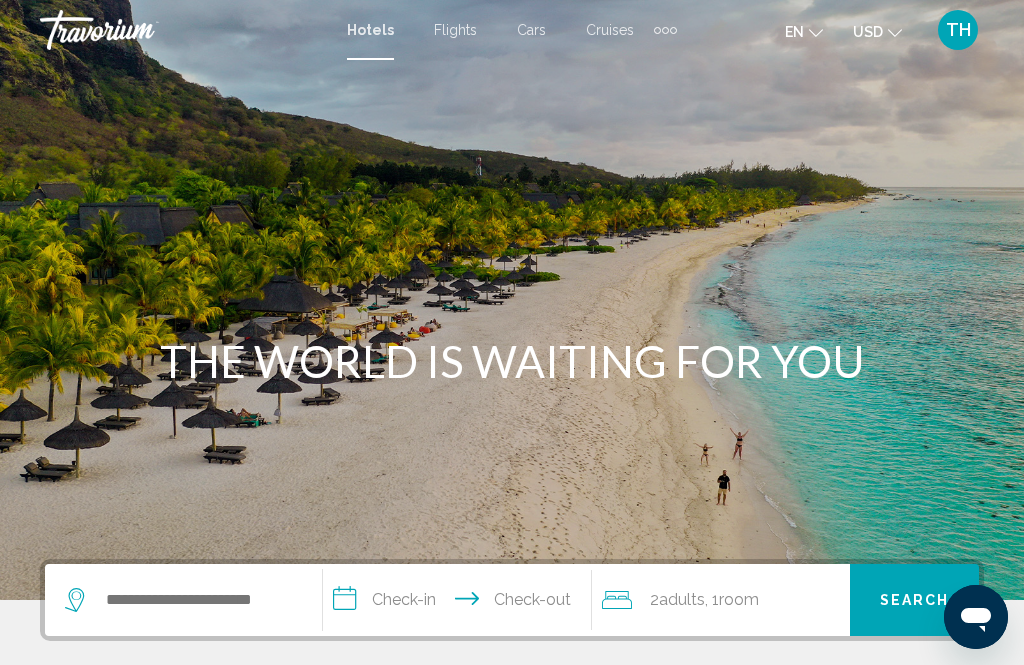 click on "Cars" at bounding box center [531, 30] 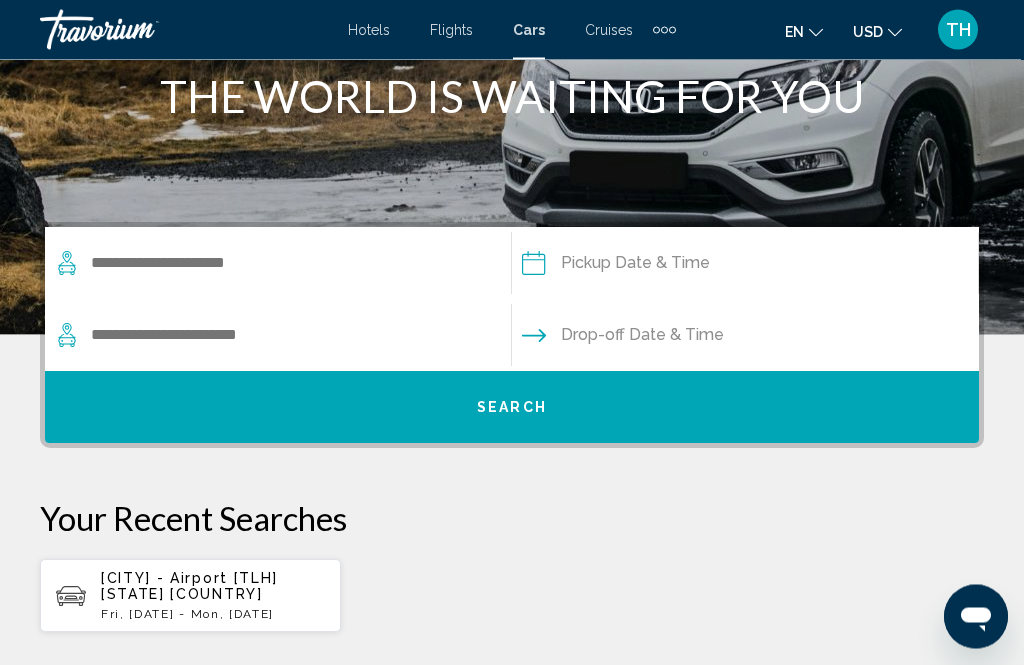 scroll, scrollTop: 265, scrollLeft: 0, axis: vertical 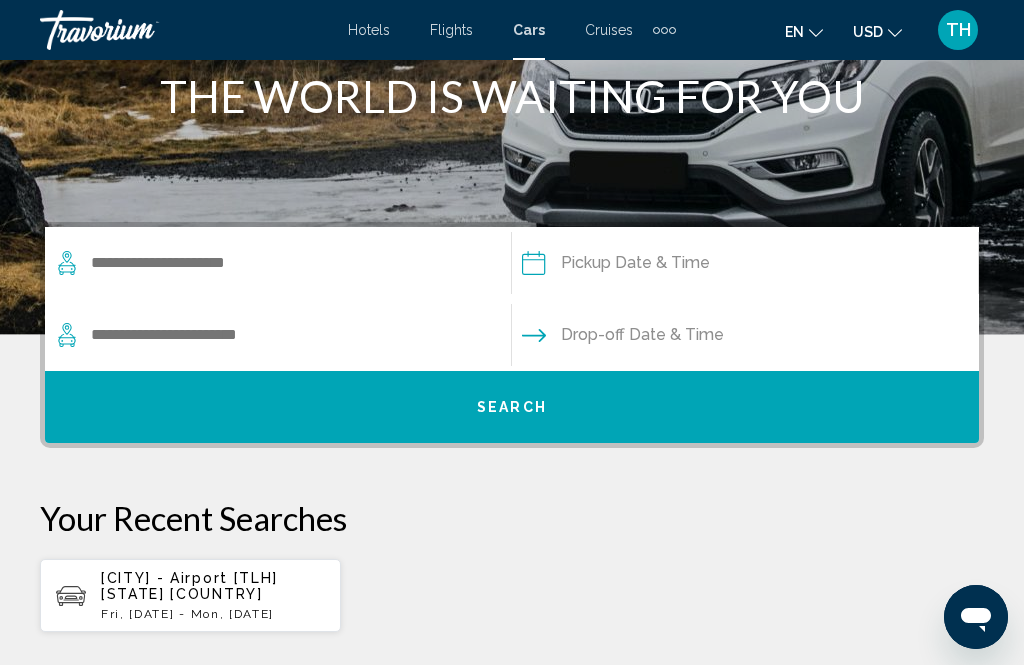 click on "Tallahassee - Airport [TLH] [FL] [US]  Fri, 15 Aug - Mon, 25 Aug" at bounding box center (213, 595) 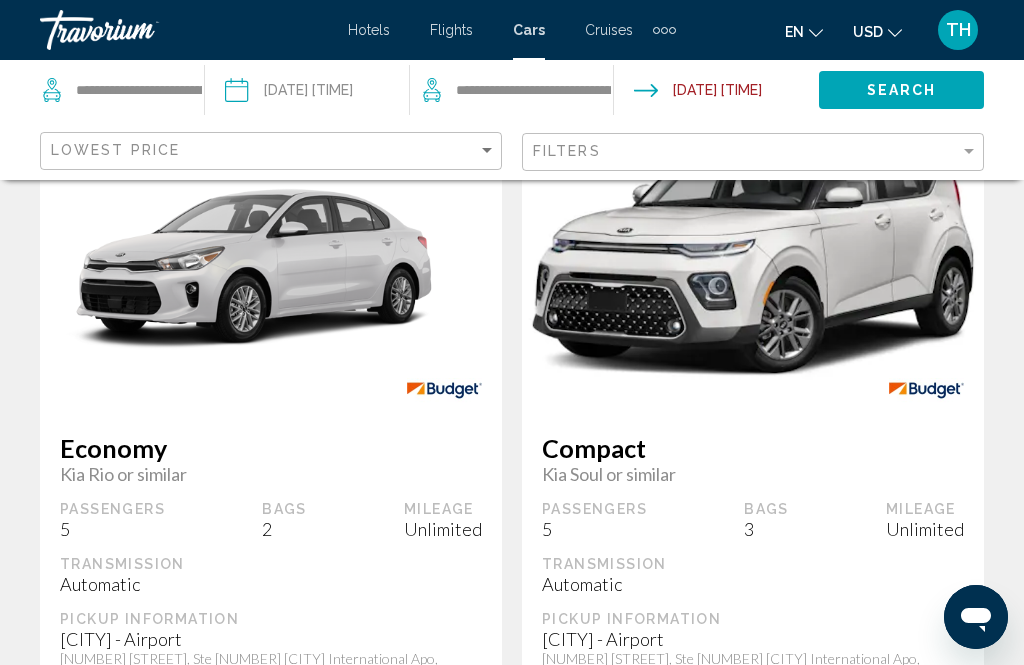 scroll, scrollTop: 156, scrollLeft: 0, axis: vertical 